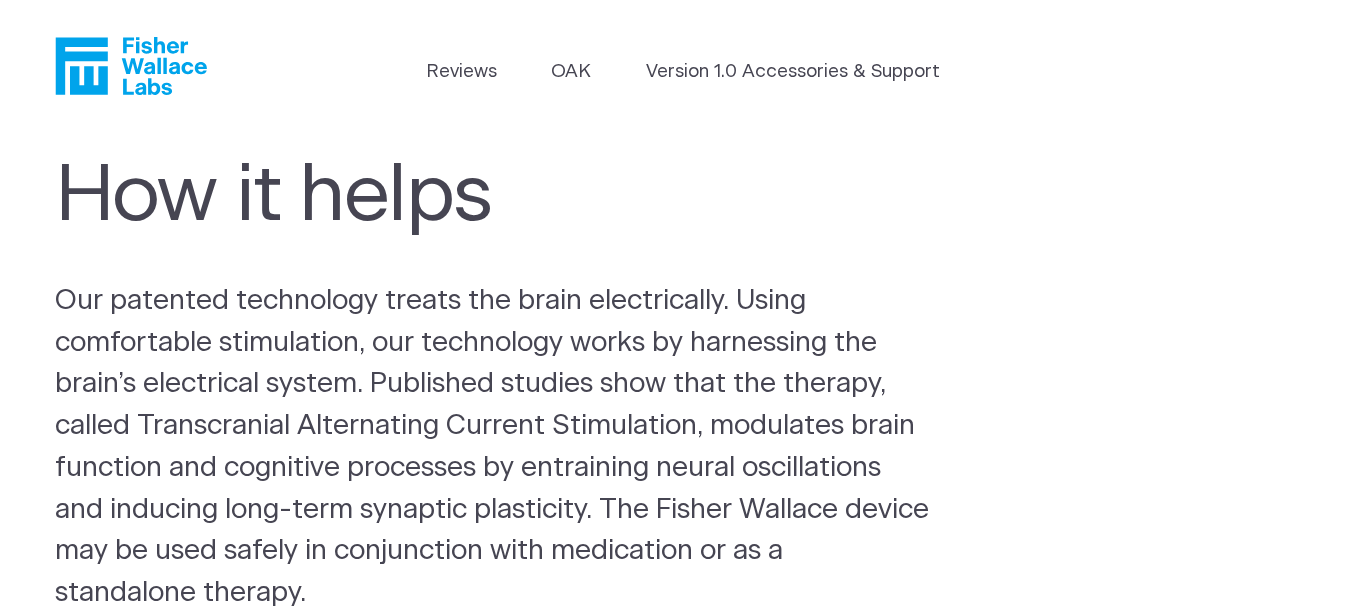 scroll, scrollTop: -105, scrollLeft: 0, axis: vertical 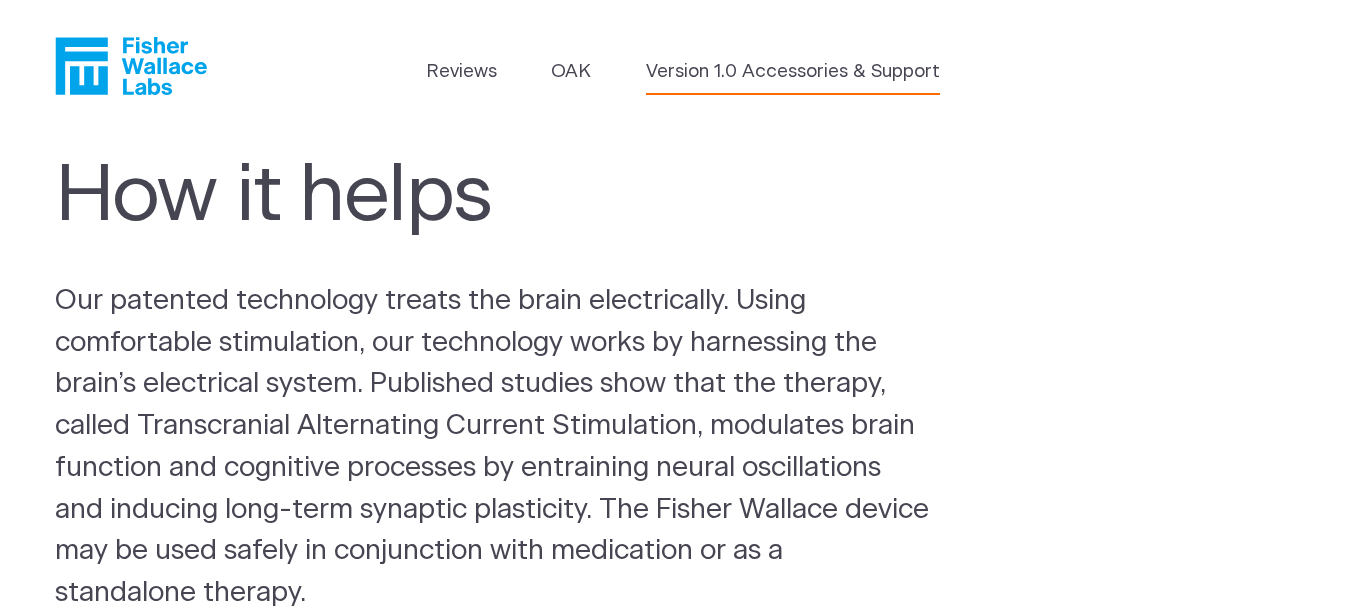 click on "Version 1.0 Accessories & Support" at bounding box center [793, 72] 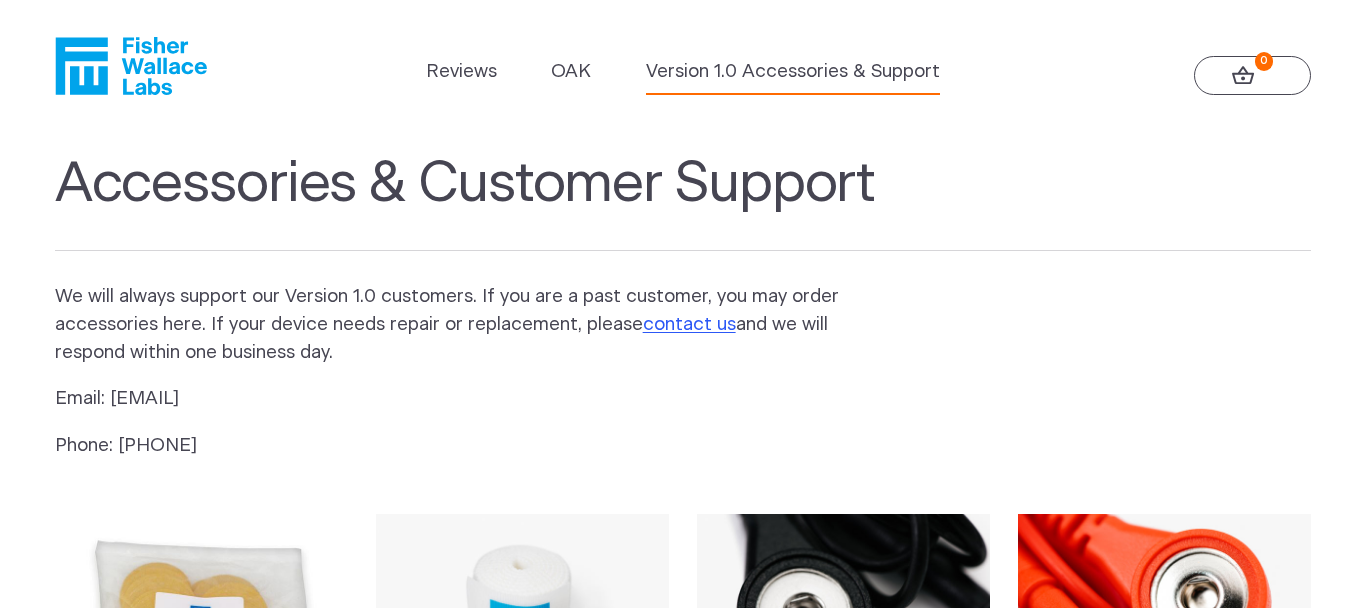scroll, scrollTop: 0, scrollLeft: 0, axis: both 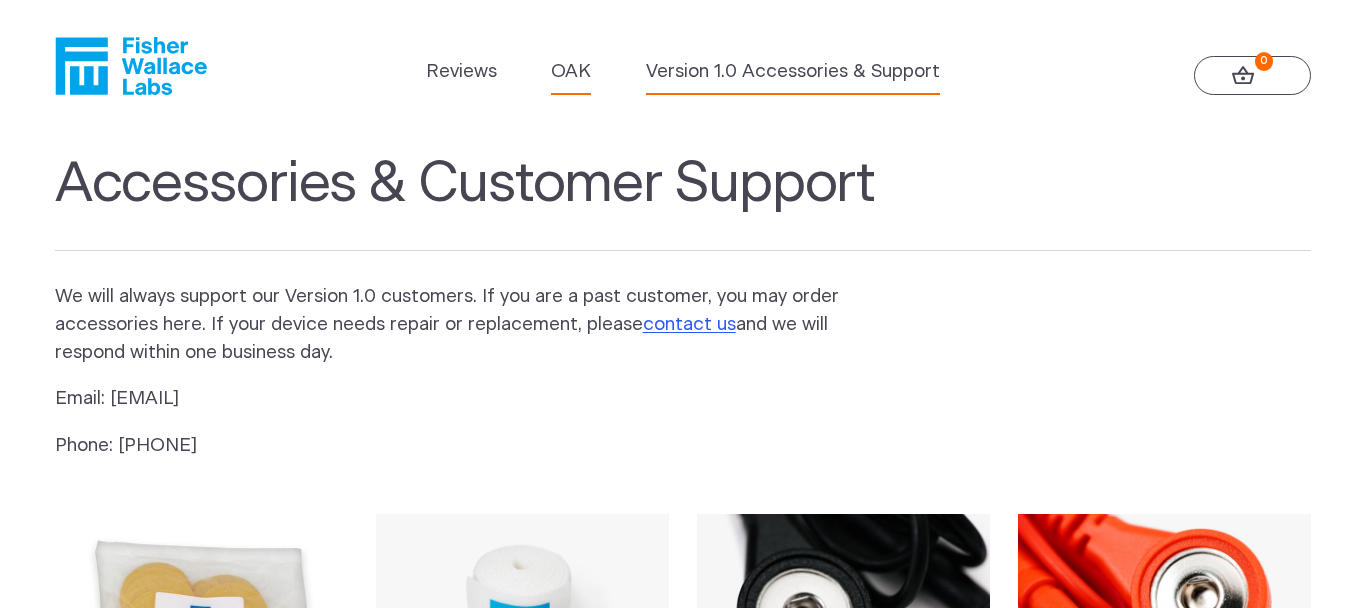 click on "OAK" at bounding box center (571, 72) 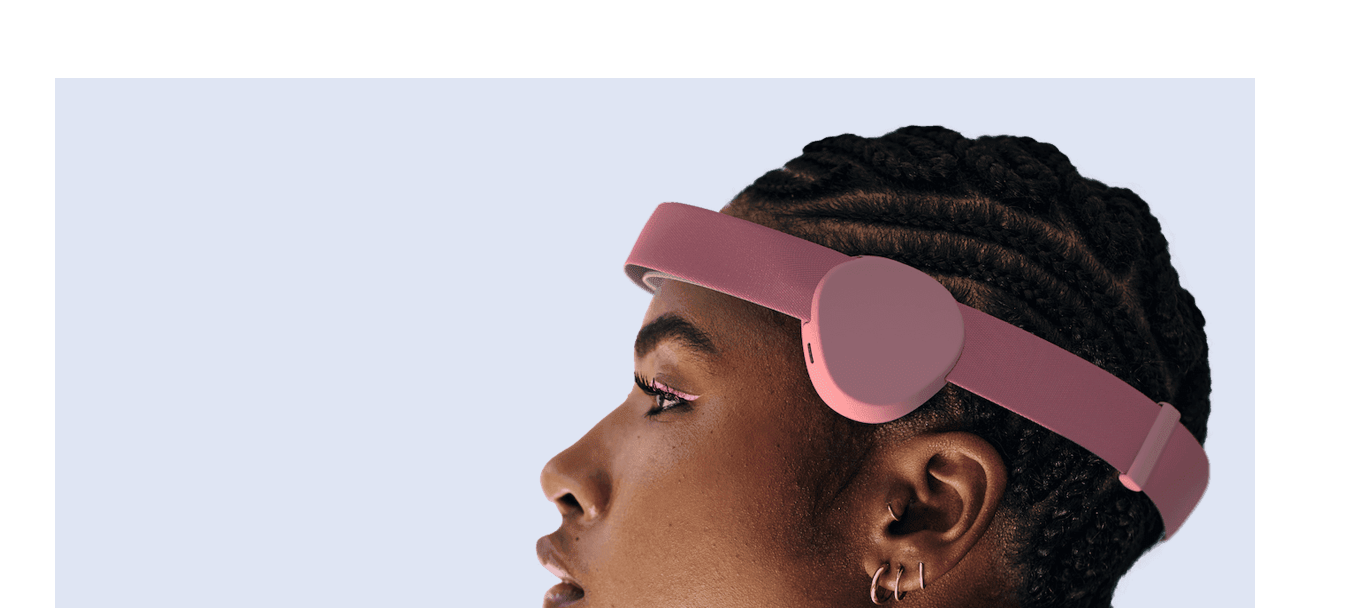 scroll, scrollTop: 282, scrollLeft: 0, axis: vertical 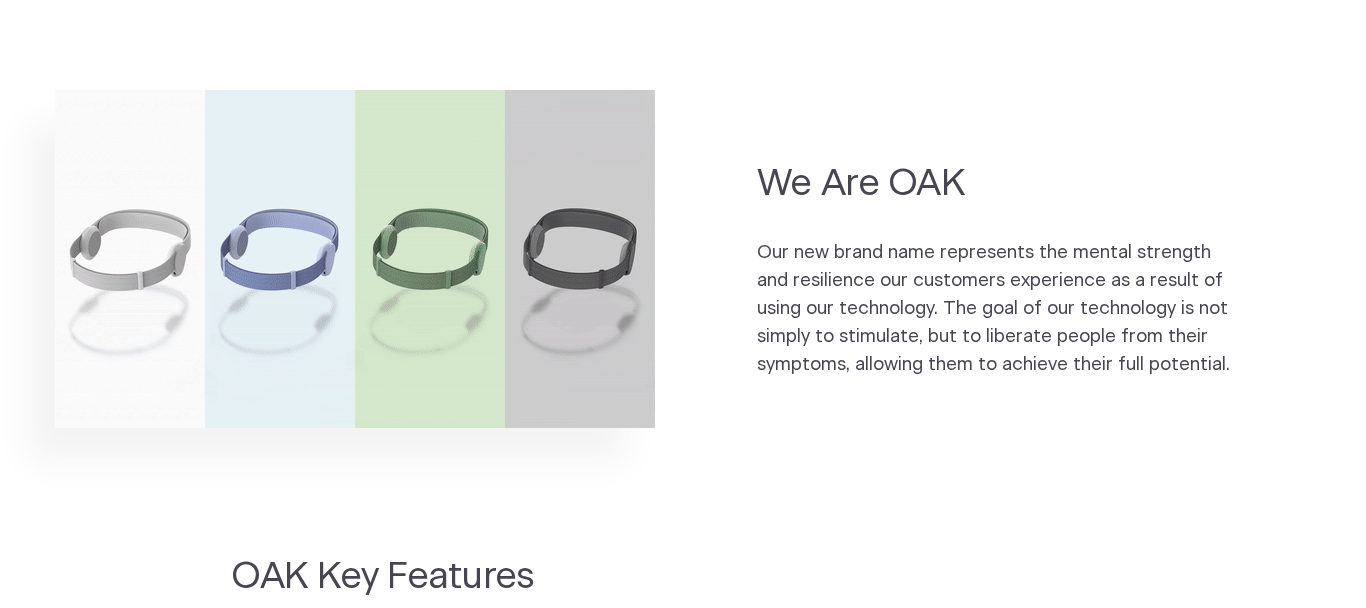 click at bounding box center (355, 259) 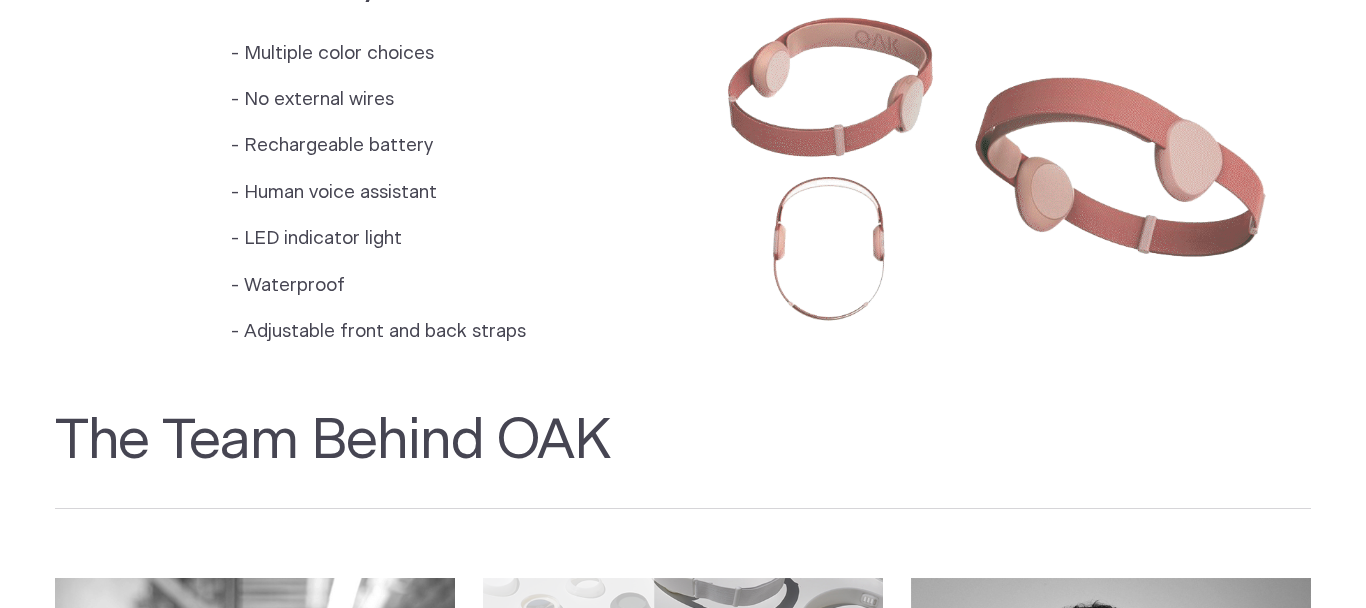 scroll, scrollTop: 1783, scrollLeft: 0, axis: vertical 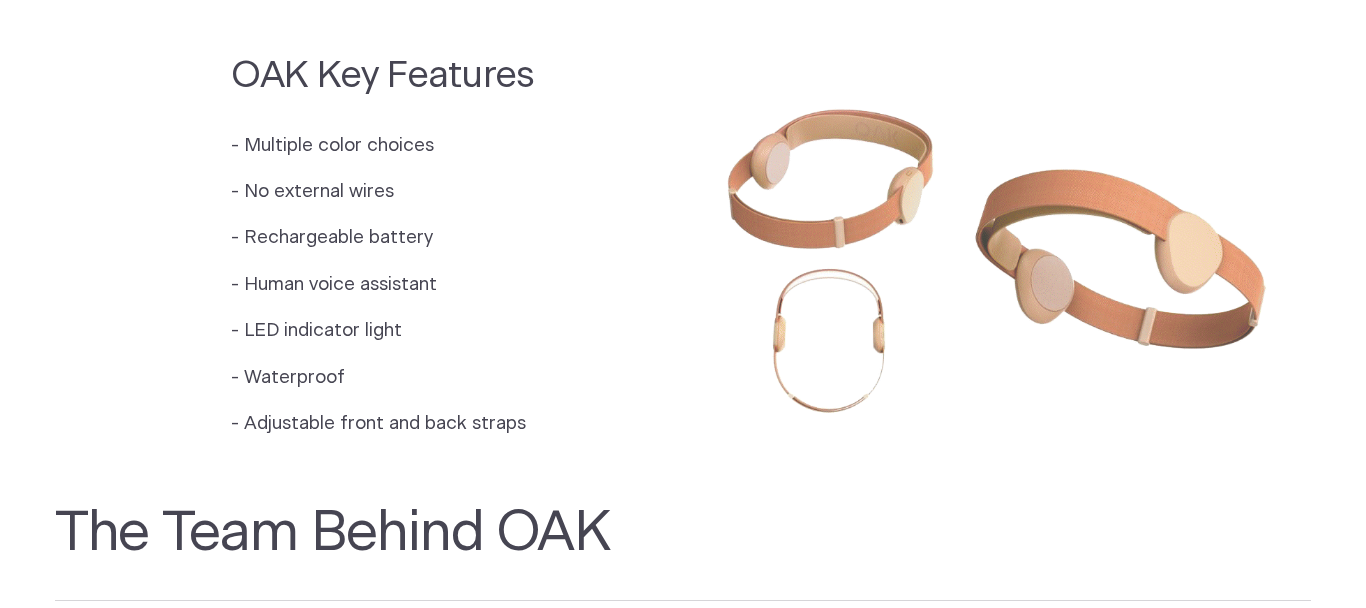 click at bounding box center [997, 253] 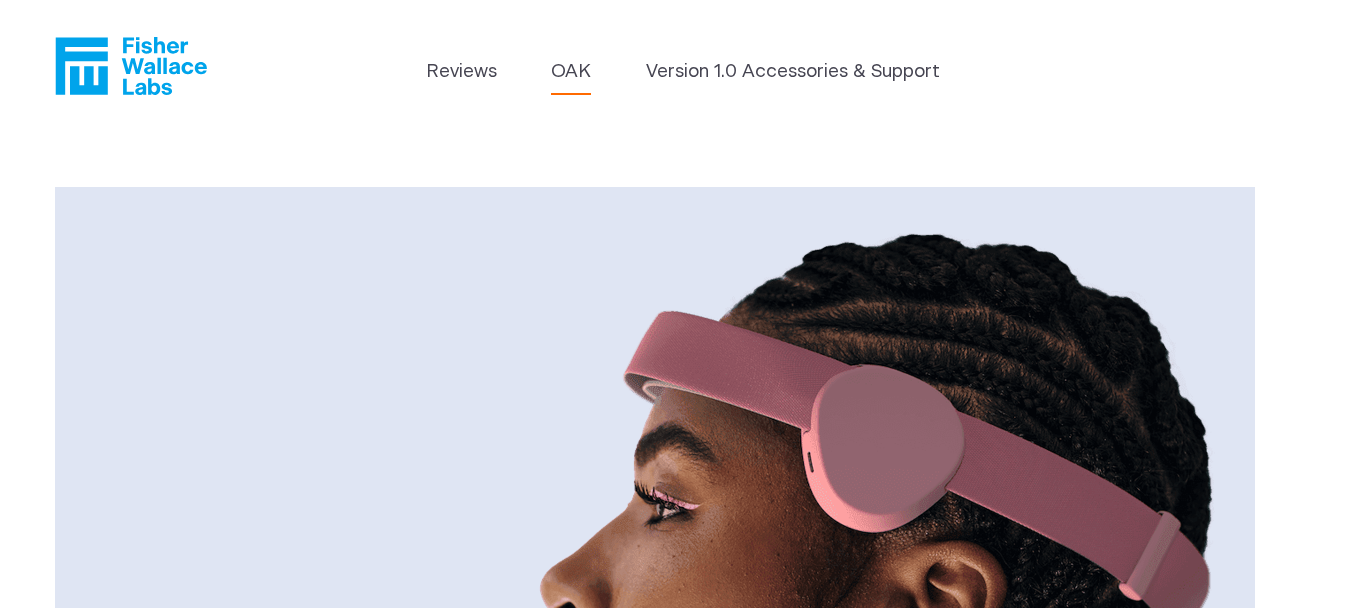 scroll, scrollTop: 0, scrollLeft: 0, axis: both 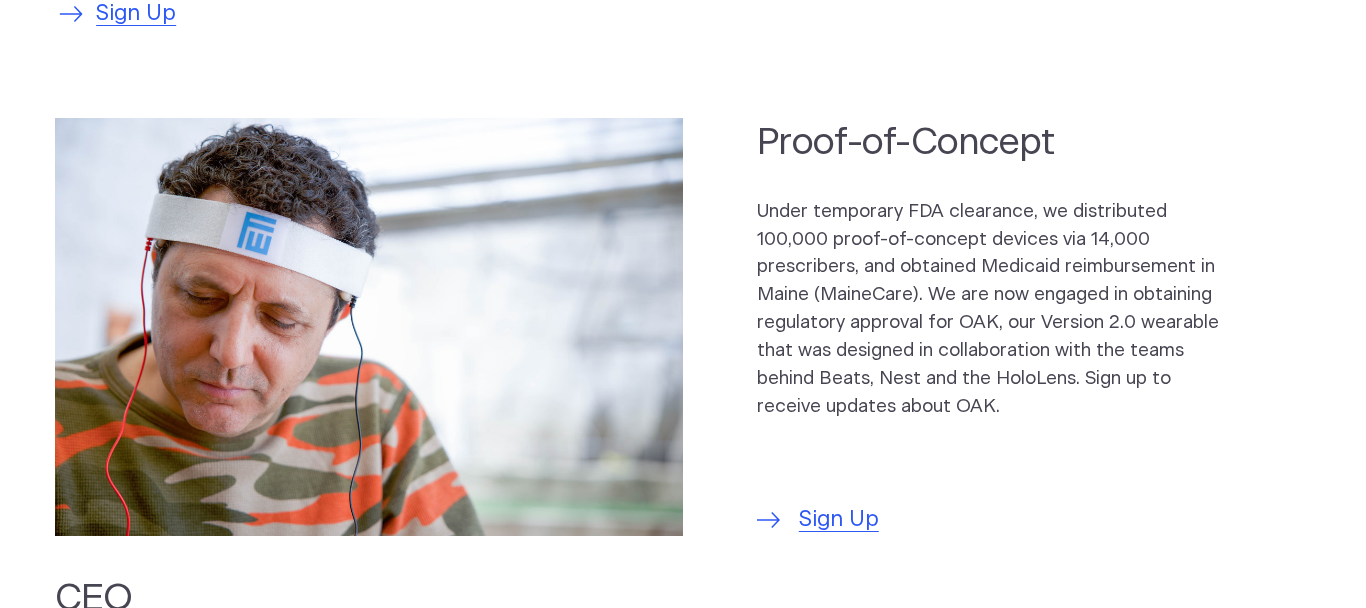 click on "Sign Up" at bounding box center (136, 14) 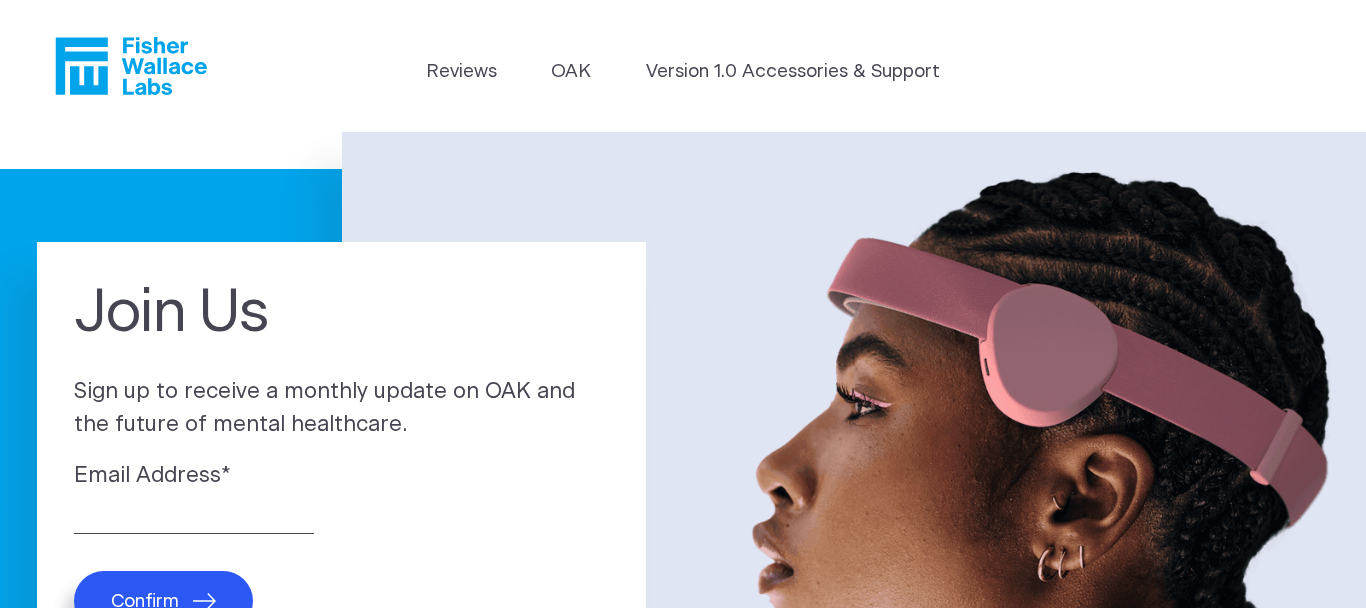 scroll, scrollTop: 0, scrollLeft: 0, axis: both 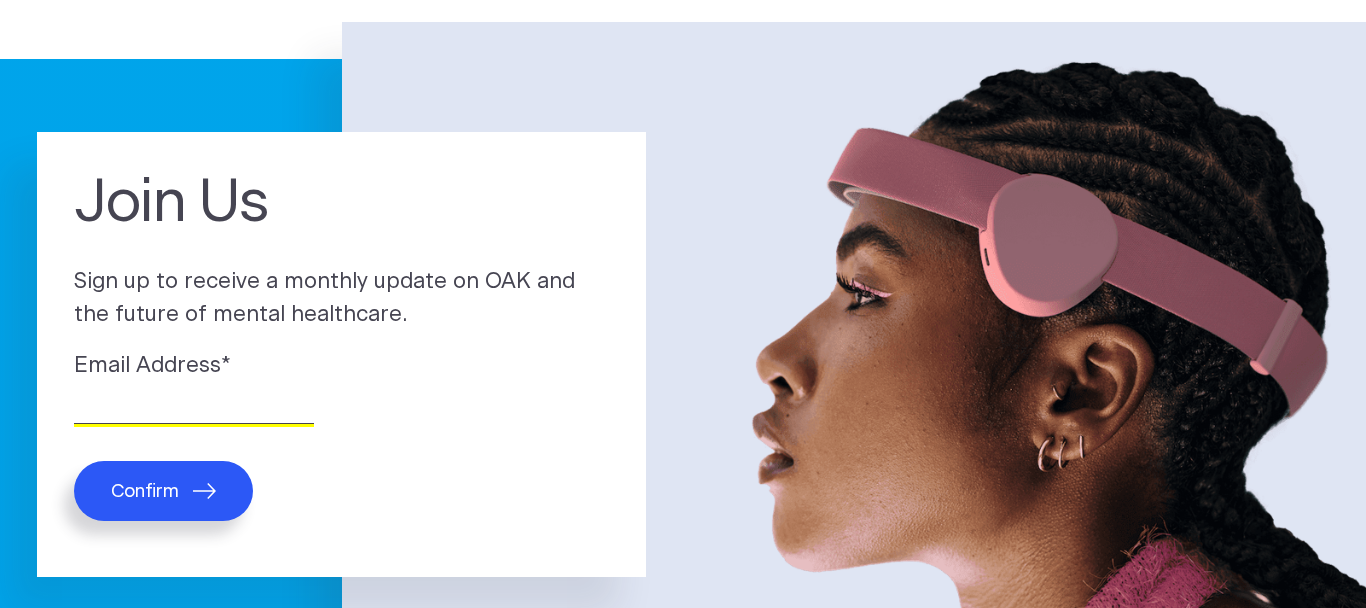 click on "Email Address   *" at bounding box center [194, 408] 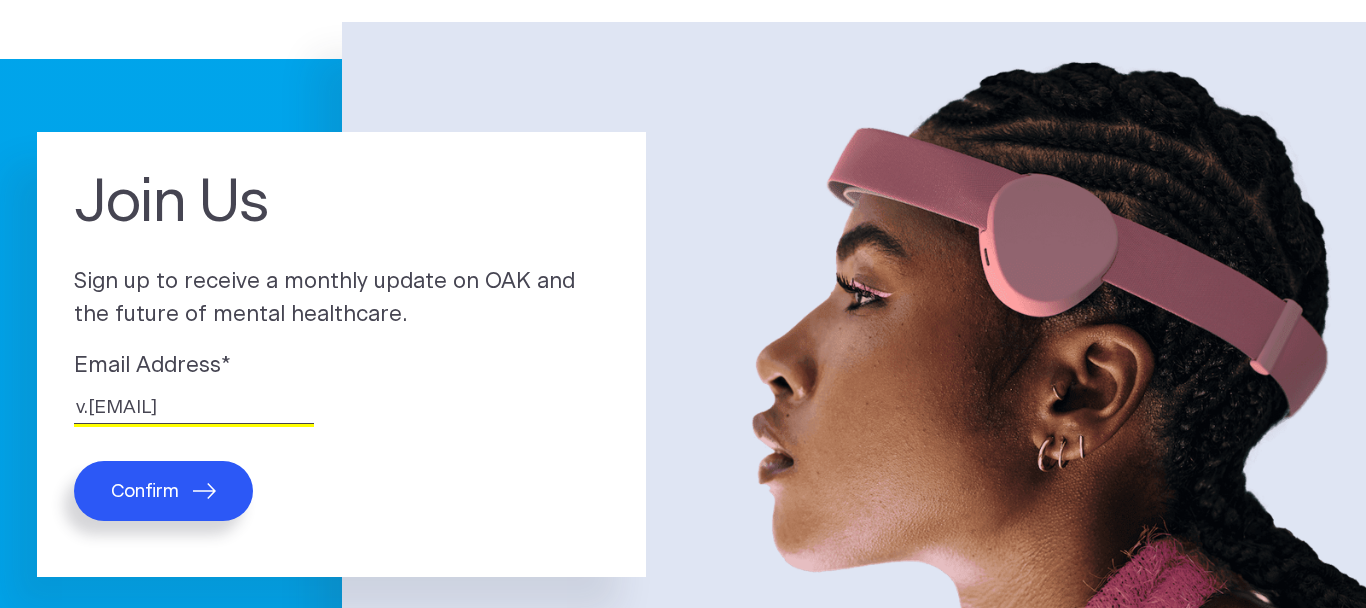 click on "vleikin" at bounding box center (194, 408) 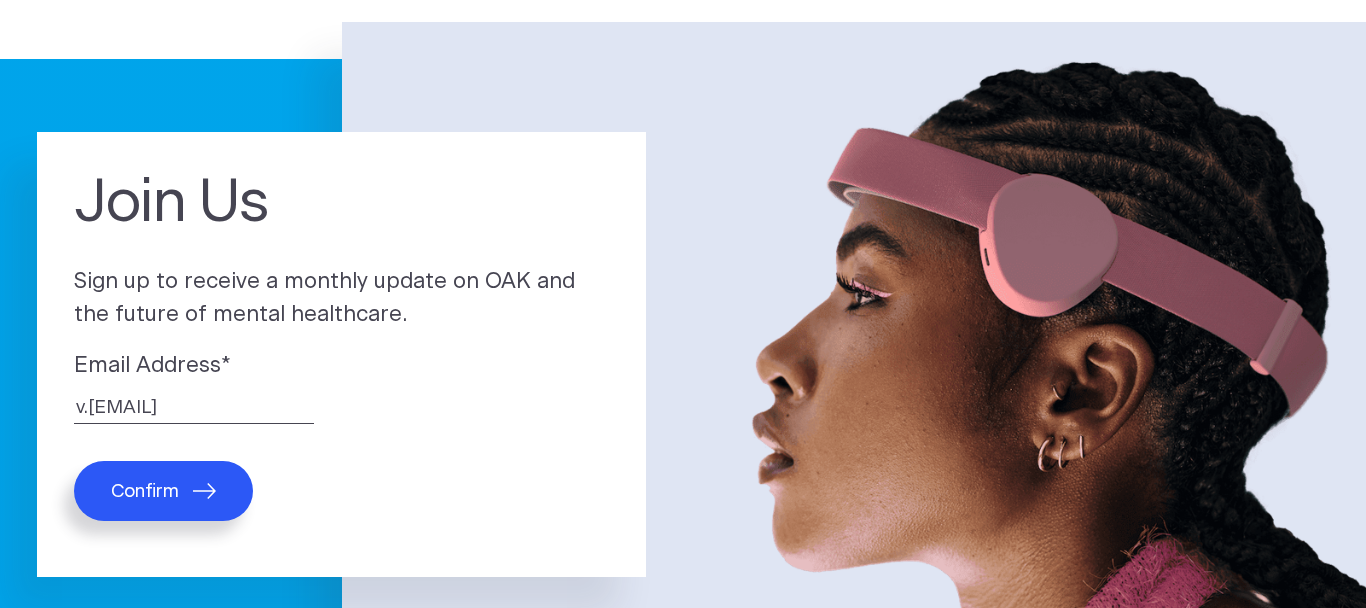 click on "Confirm" at bounding box center (163, 491) 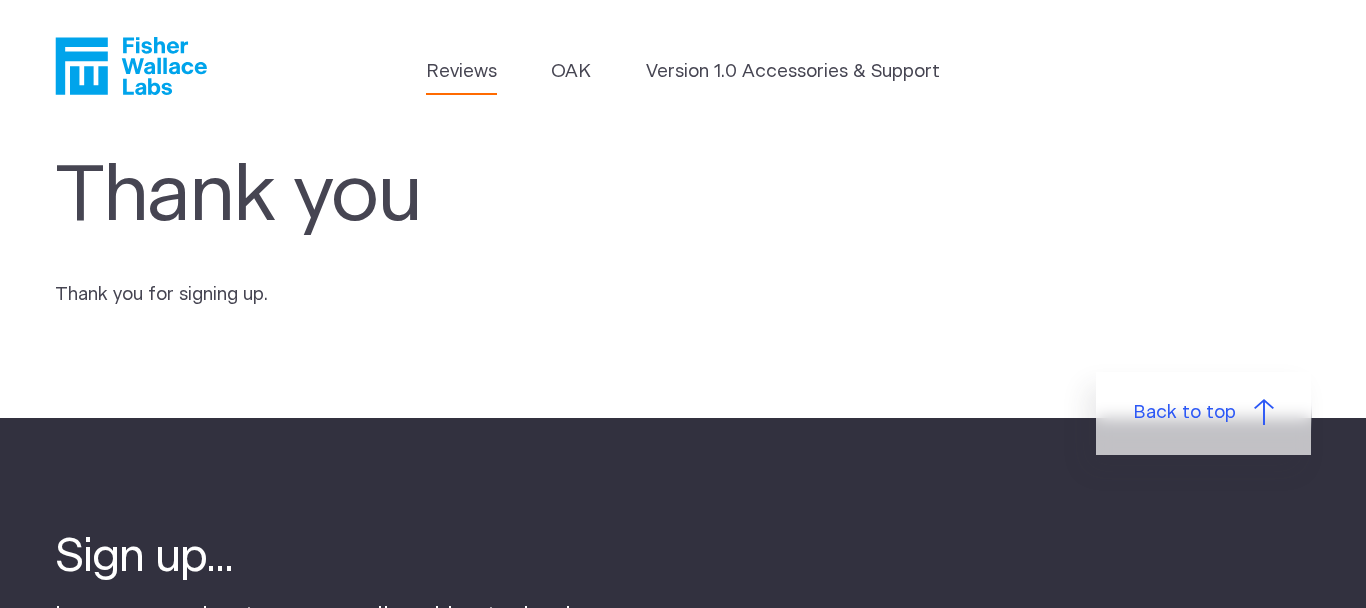 click on "Reviews" at bounding box center [461, 72] 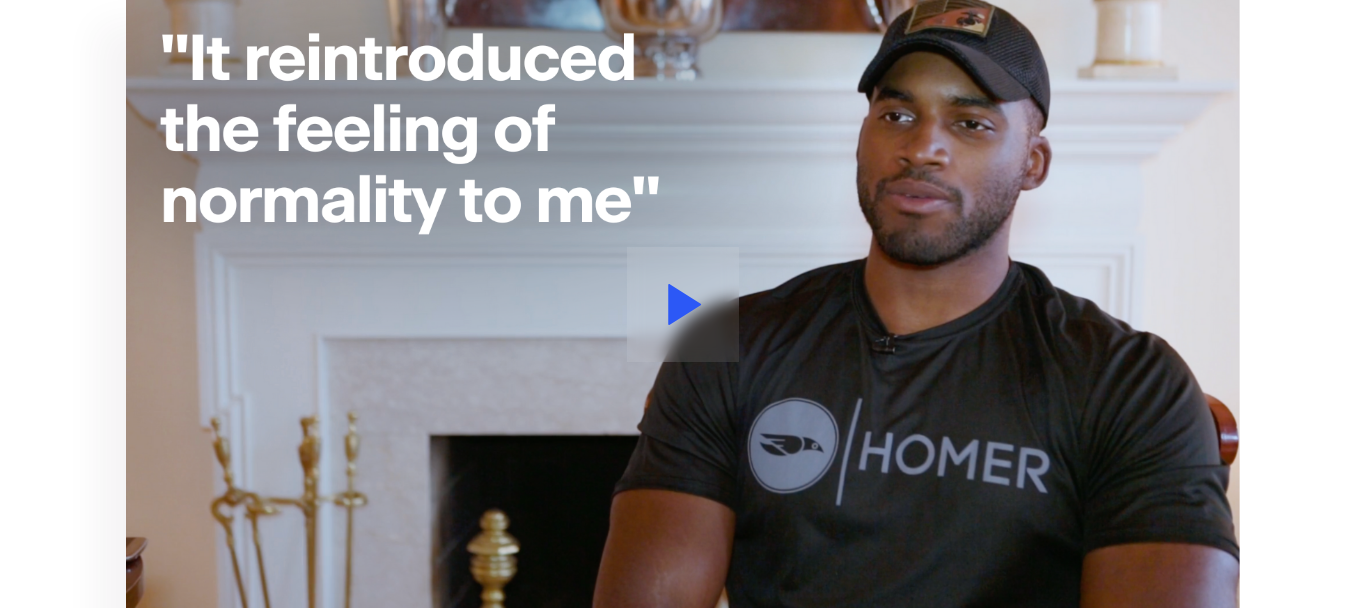 scroll, scrollTop: 435, scrollLeft: 0, axis: vertical 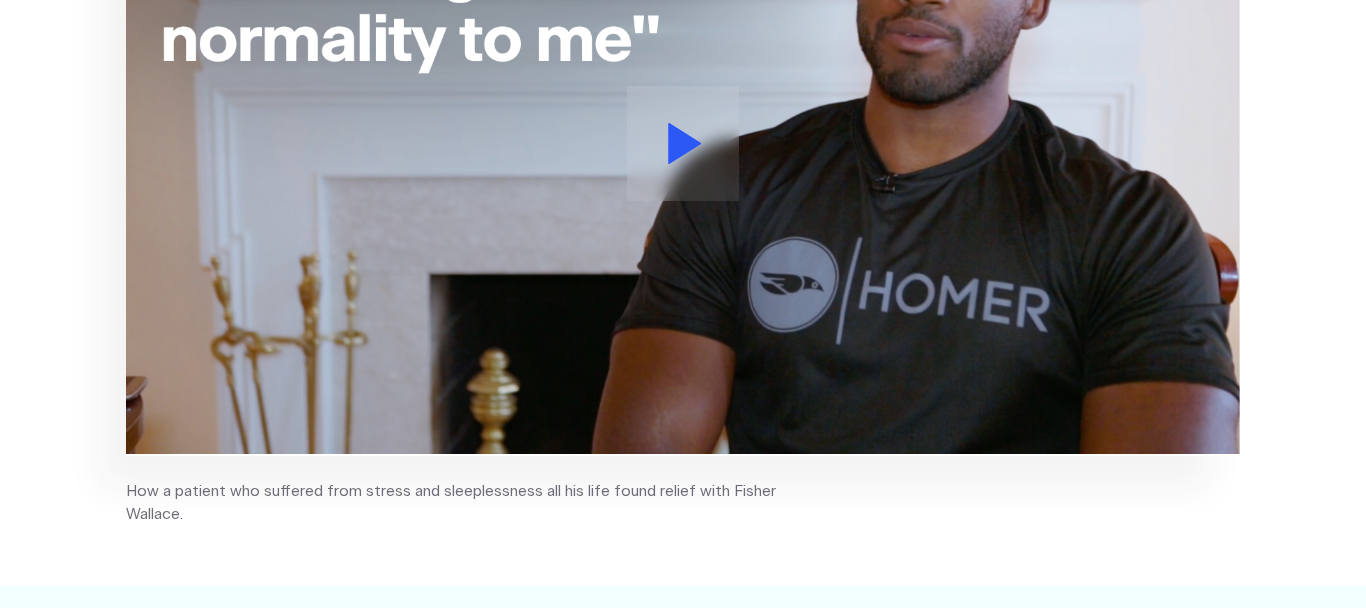 click at bounding box center (683, 143) 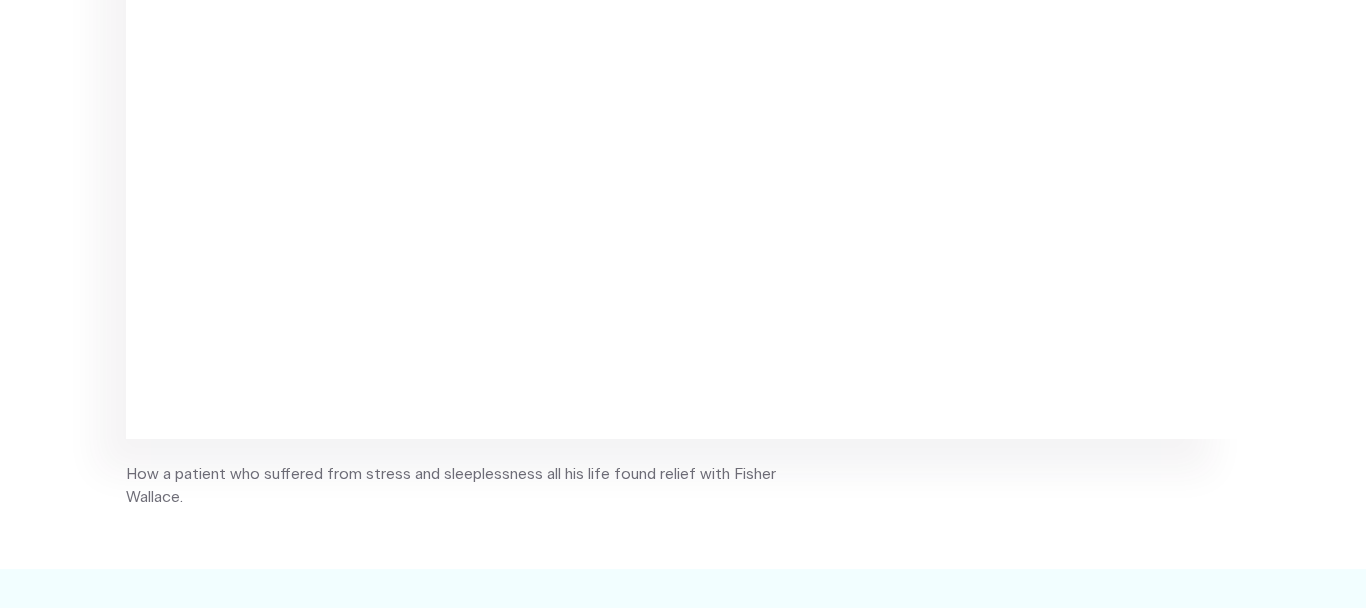 scroll, scrollTop: 417, scrollLeft: 0, axis: vertical 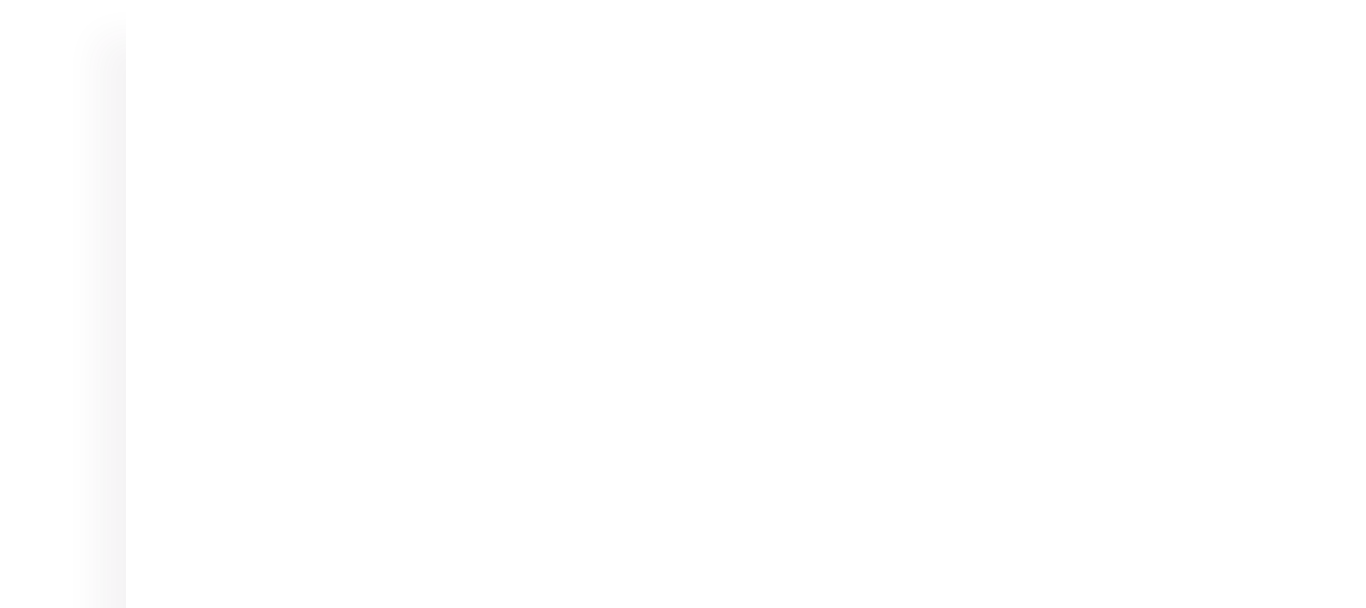 click on "How a patient who suffered from stress and sleeplessness all his life found relief with Fisher Wallace." at bounding box center [683, 362] 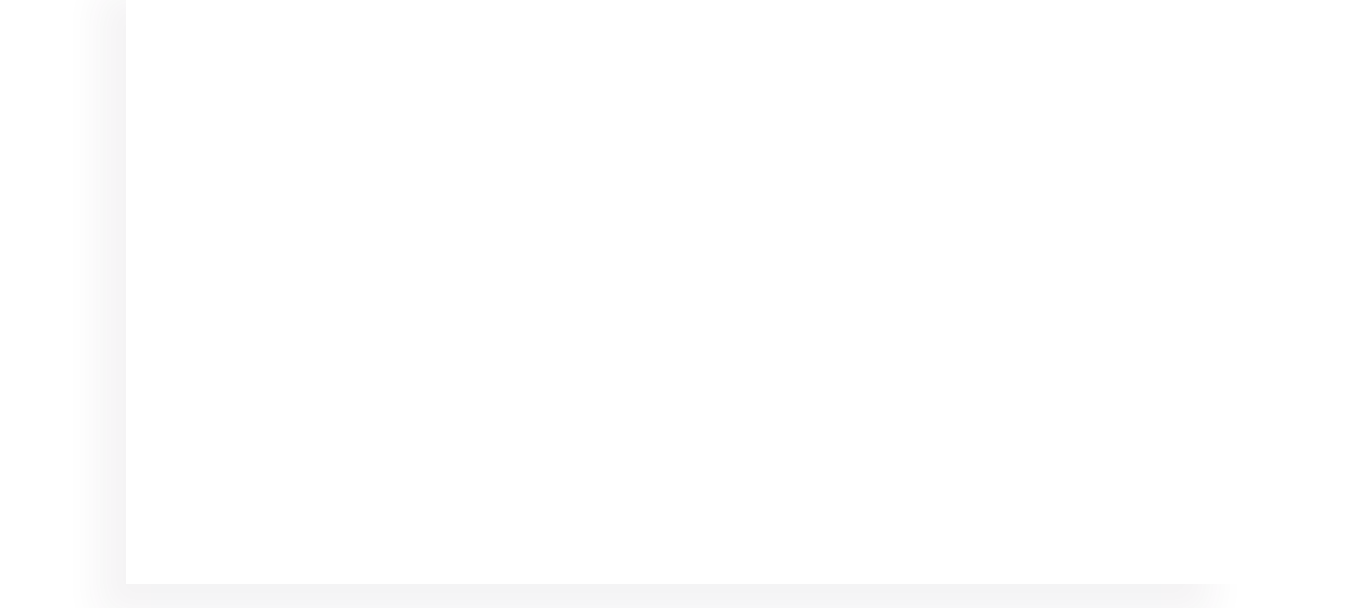 scroll, scrollTop: 463, scrollLeft: 0, axis: vertical 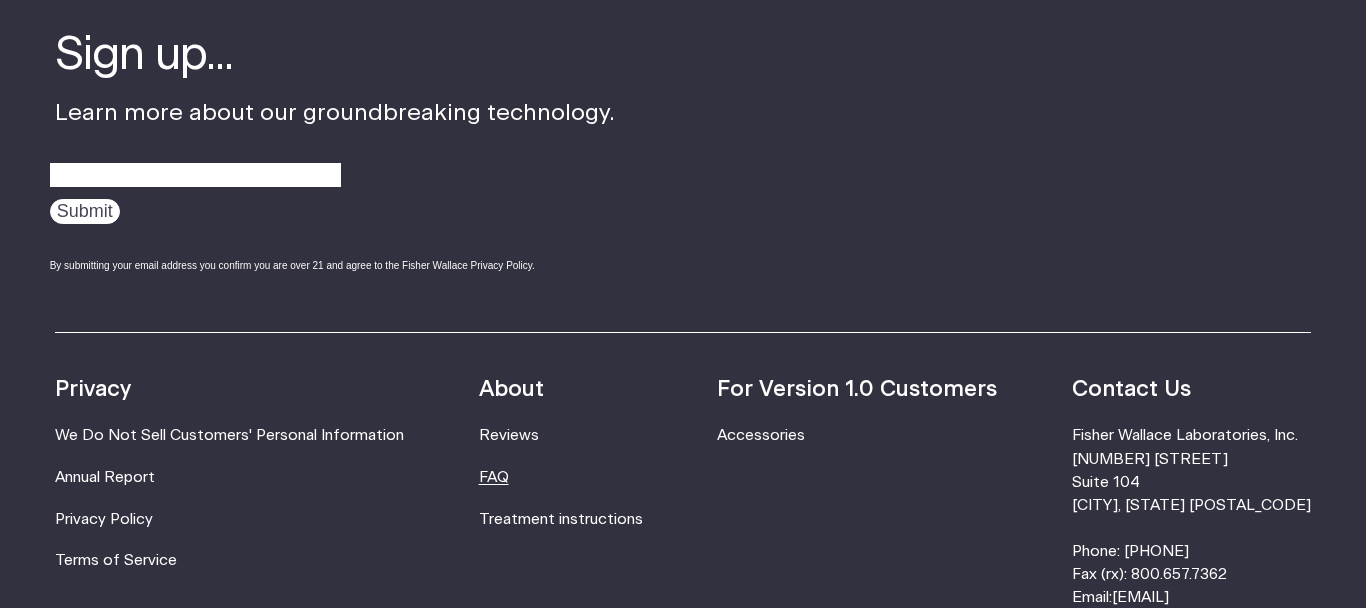 click on "FAQ" at bounding box center (494, 477) 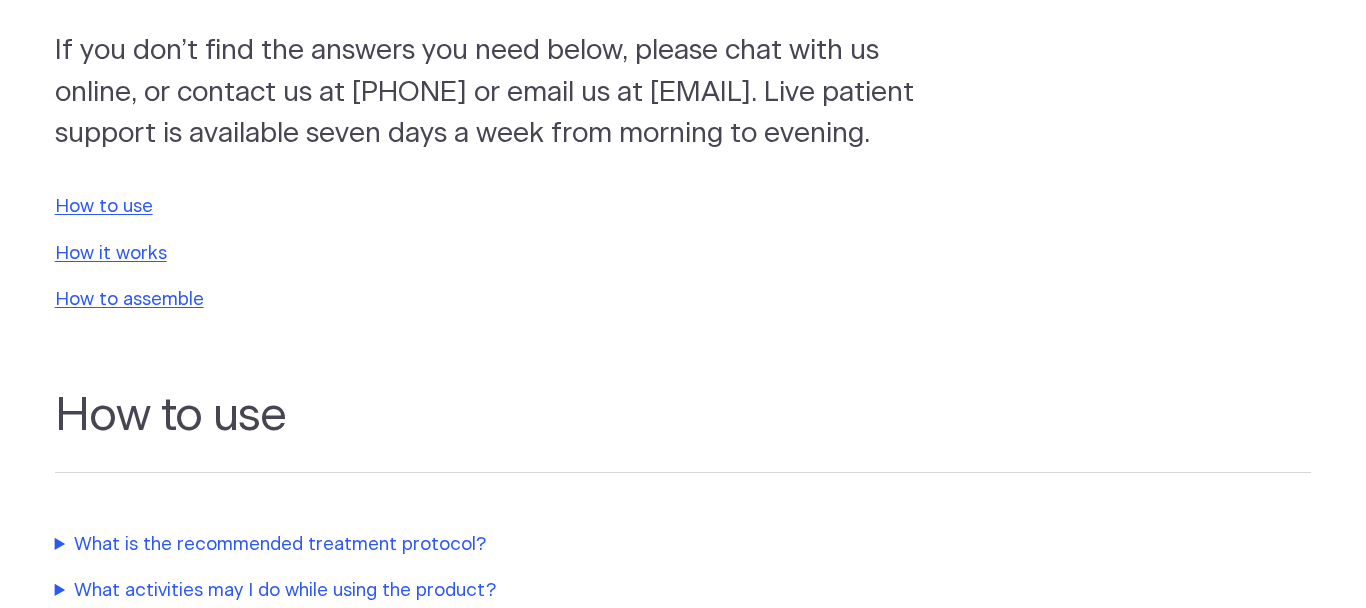 scroll, scrollTop: 370, scrollLeft: 0, axis: vertical 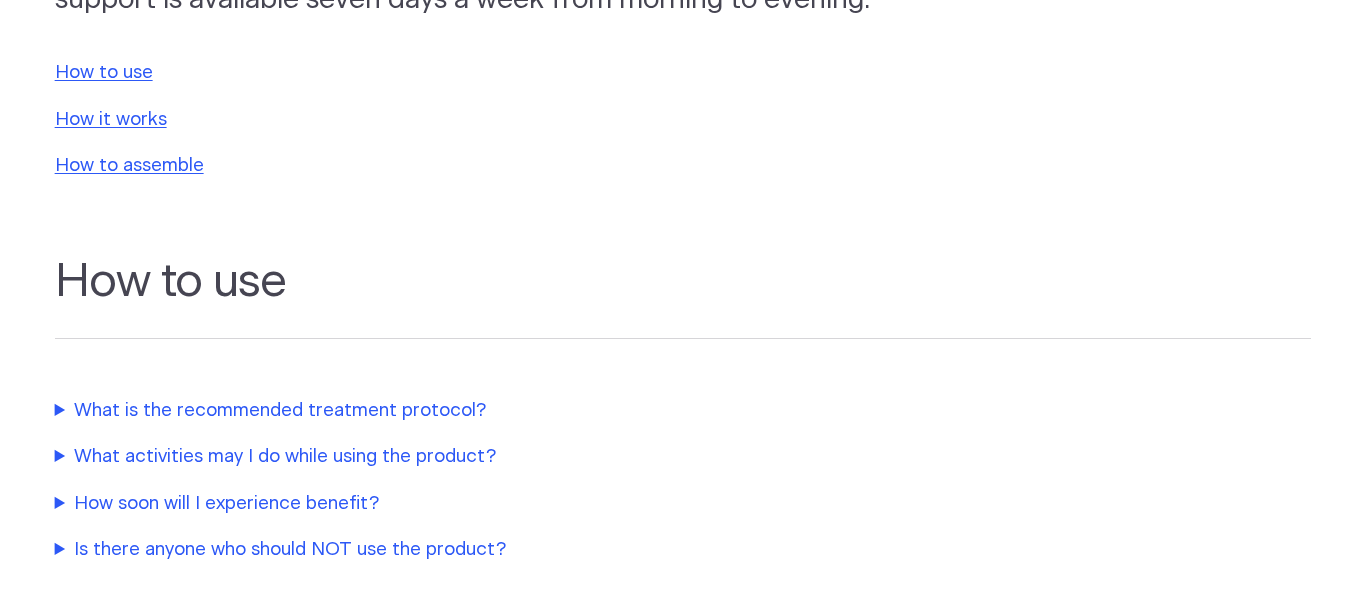 click on "What is the recommended treatment protocol?" at bounding box center [475, 411] 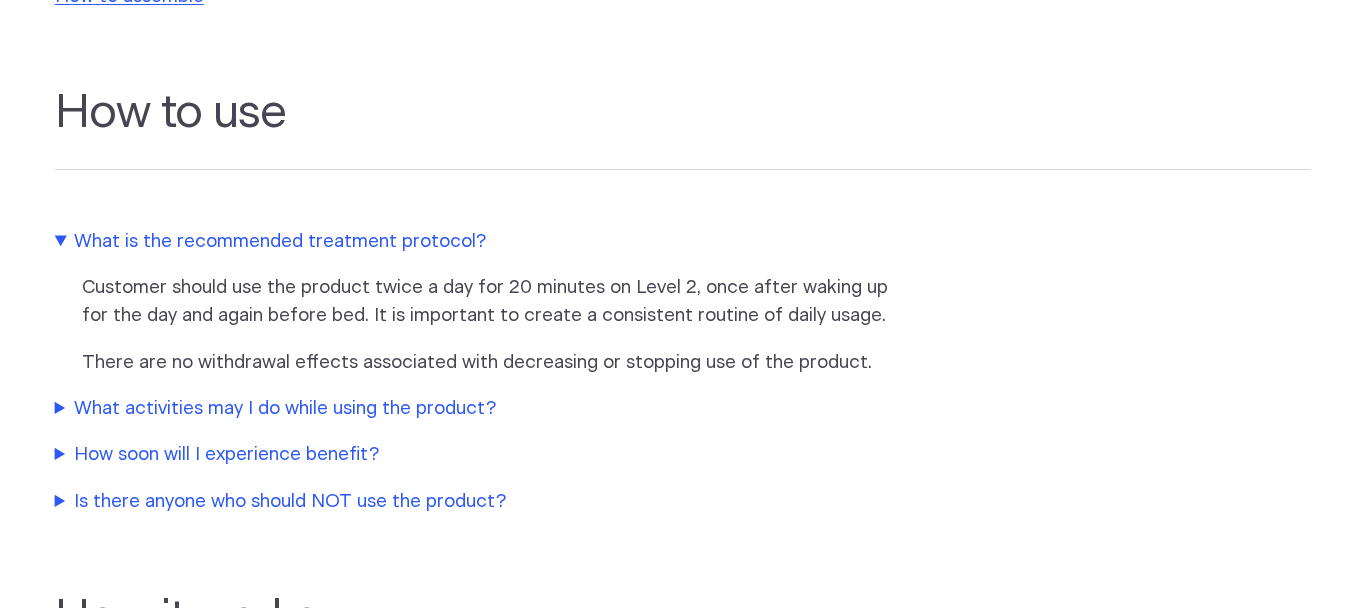 scroll, scrollTop: 554, scrollLeft: 0, axis: vertical 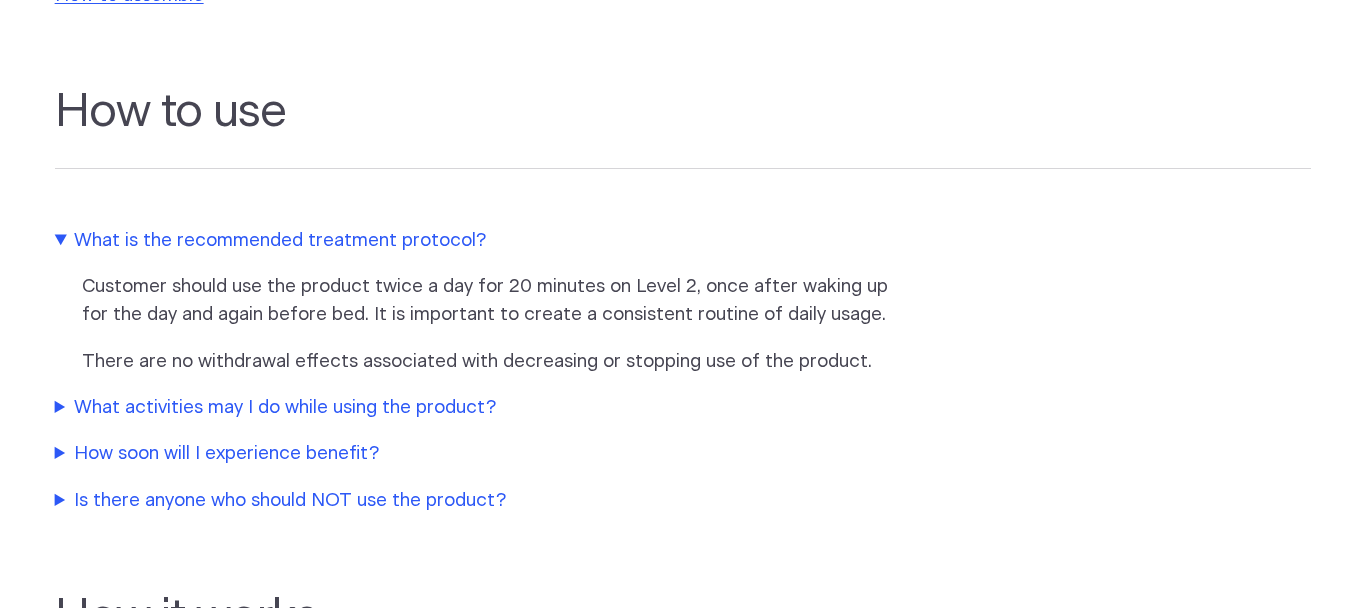 click on "What activities may I do while using the product?" at bounding box center [475, 408] 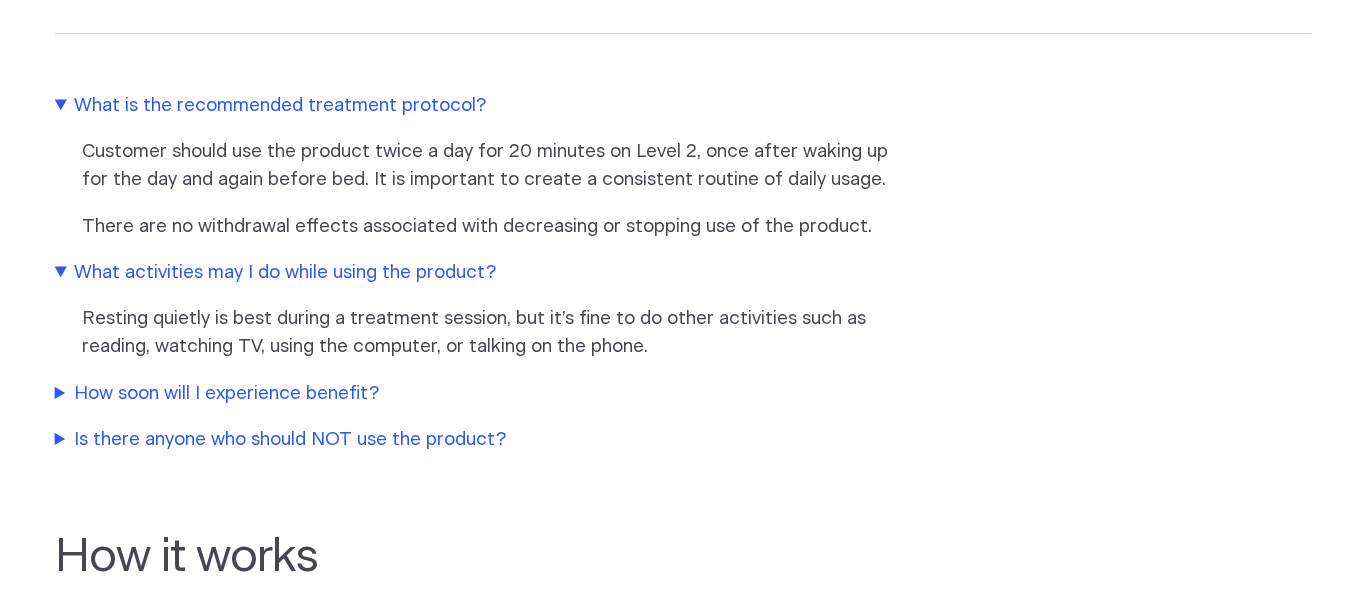 scroll, scrollTop: 713, scrollLeft: 0, axis: vertical 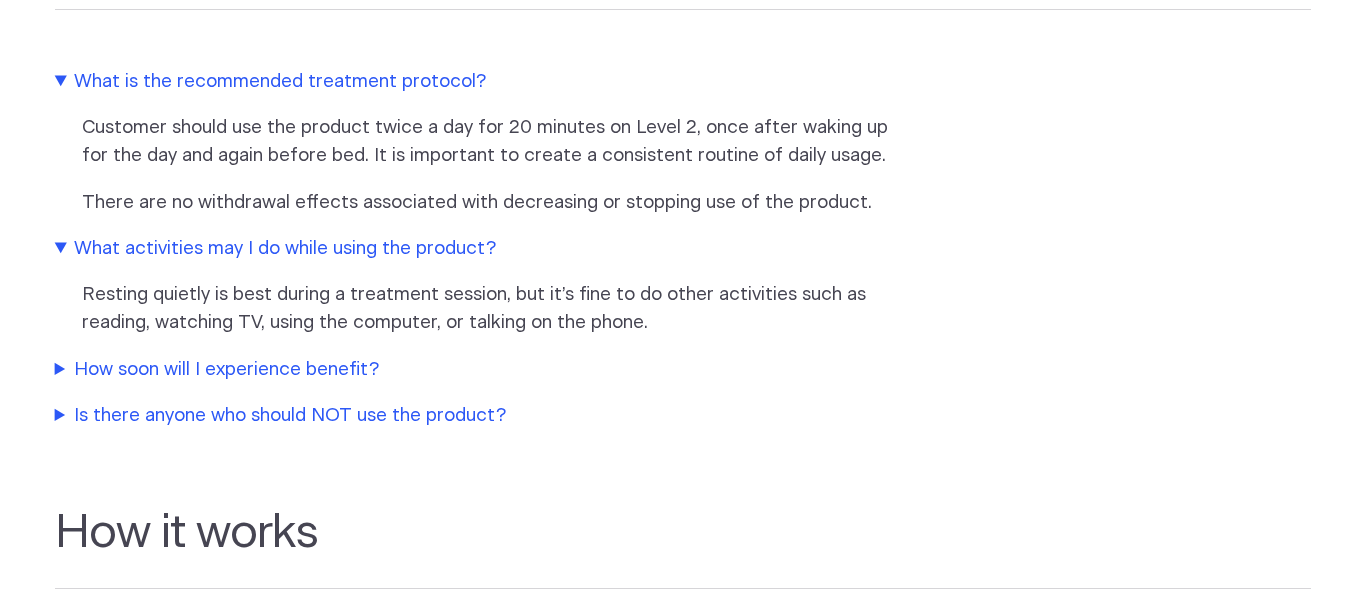 click on "How soon will I experience benefit?" at bounding box center (475, 370) 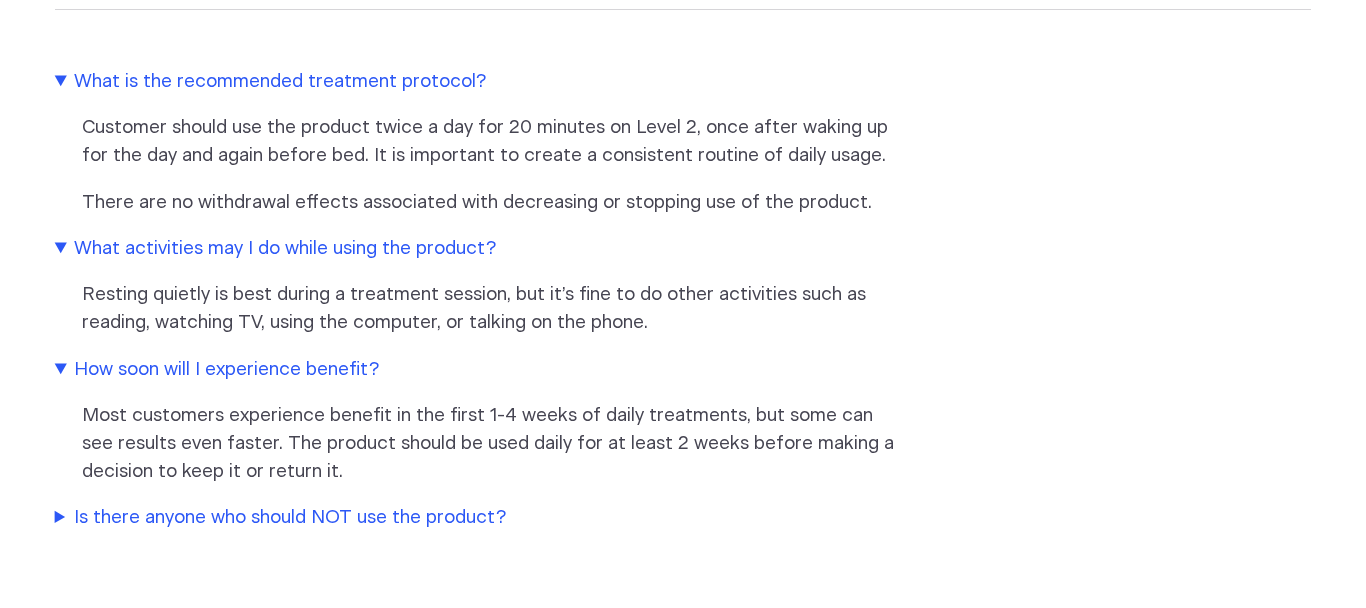 click on "Is there anyone who should NOT use the product?" at bounding box center [475, 518] 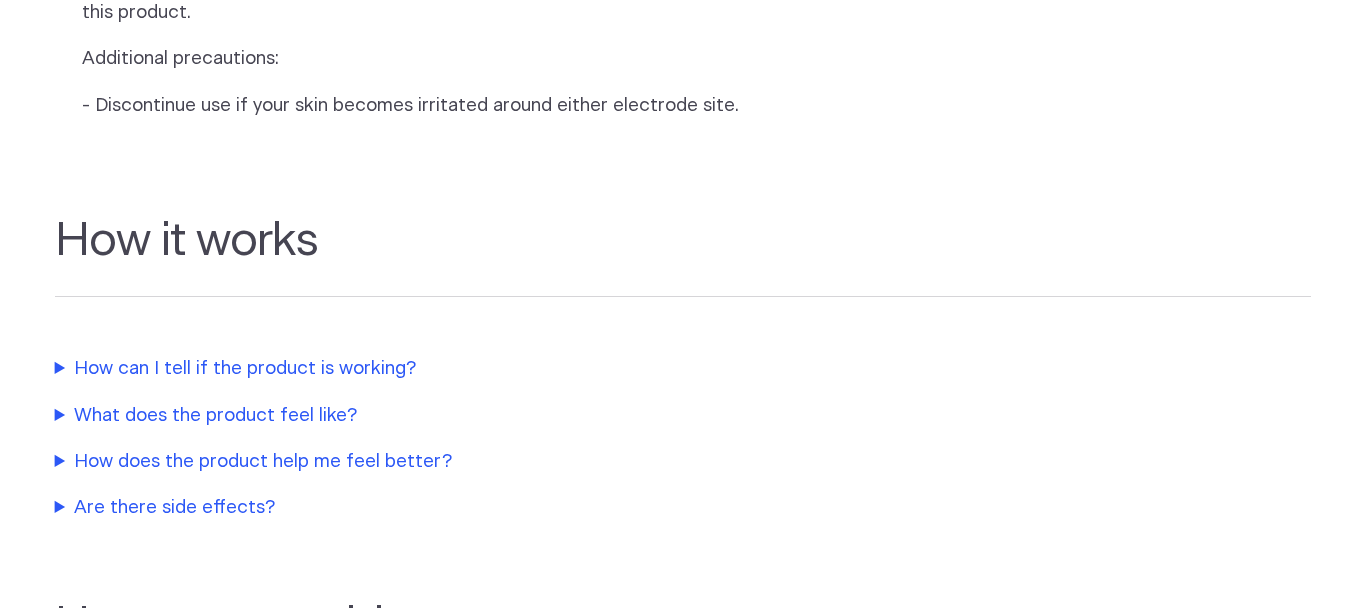 scroll, scrollTop: 1614, scrollLeft: 0, axis: vertical 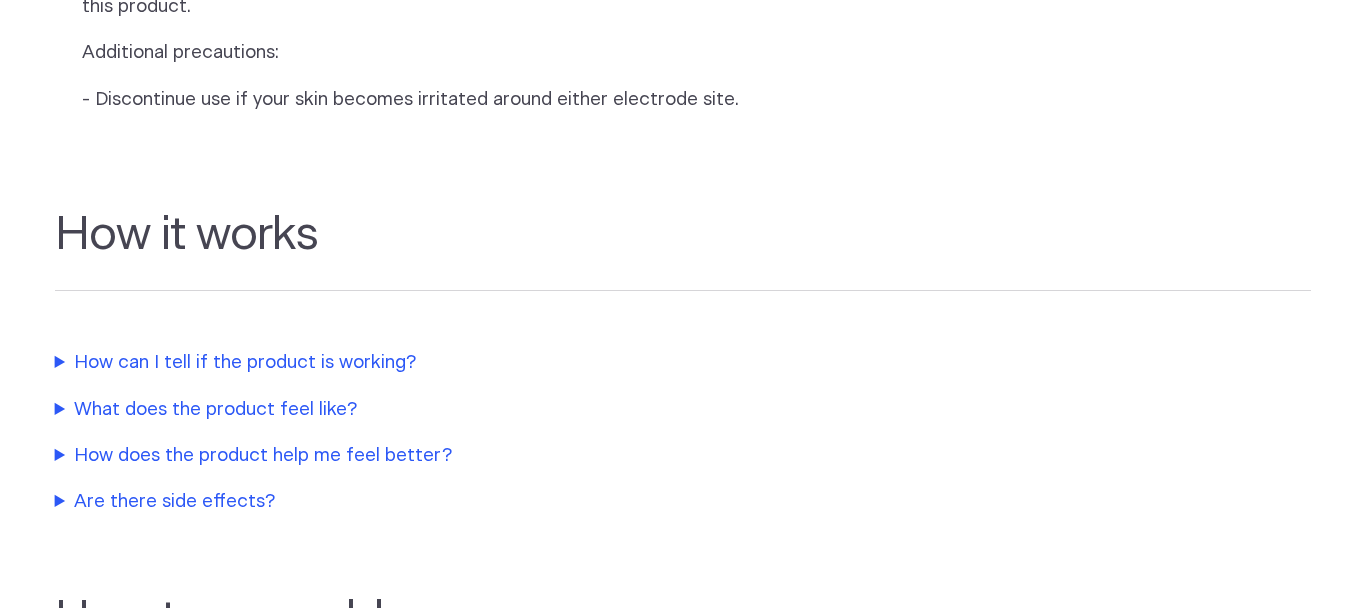 click on "How can I tell if the product is working?" at bounding box center (475, 363) 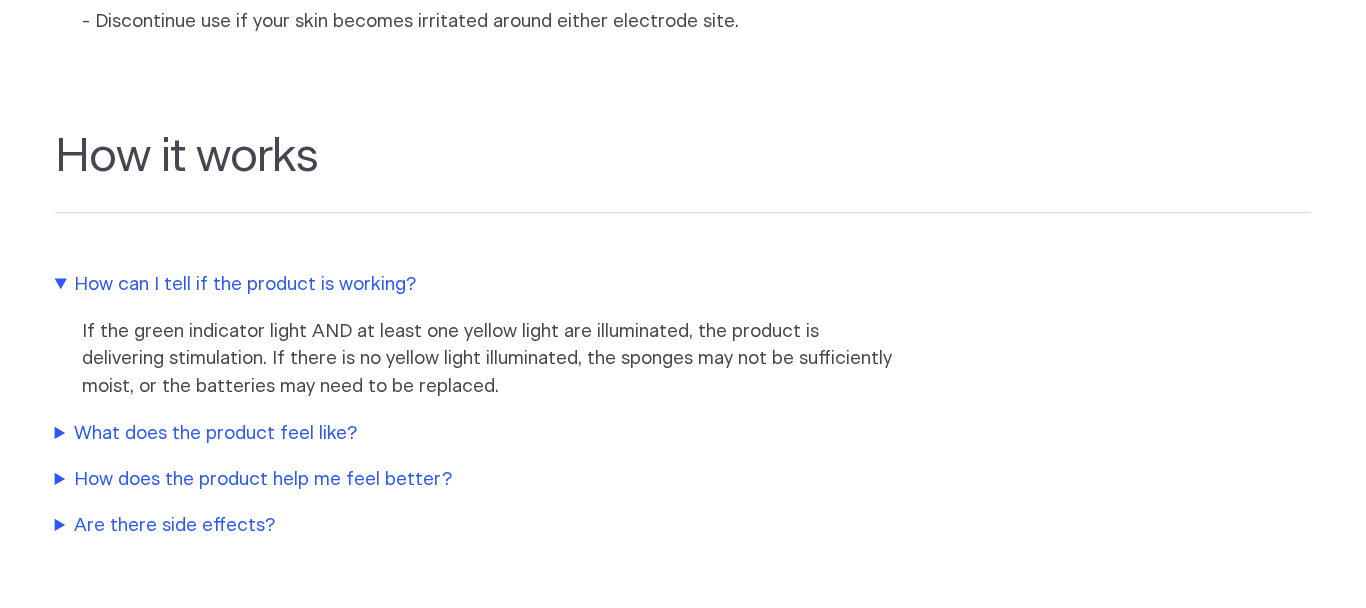 scroll, scrollTop: 1691, scrollLeft: 0, axis: vertical 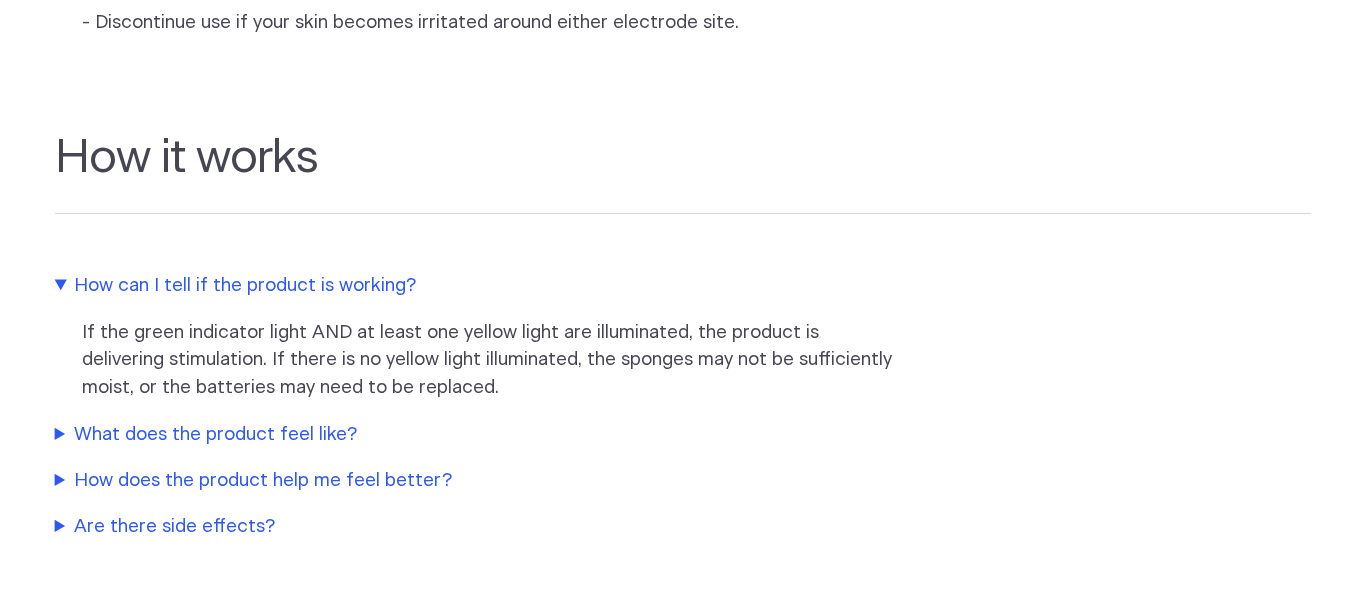 click on "What does the product feel like?" at bounding box center [475, 435] 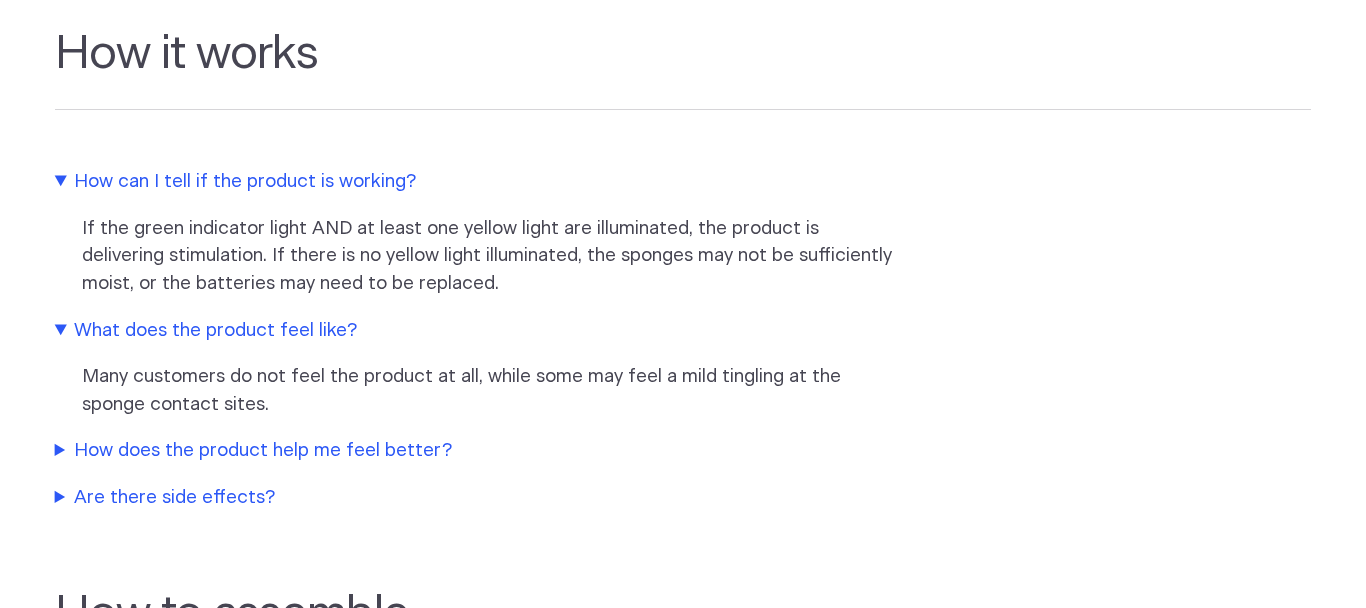 scroll, scrollTop: 1796, scrollLeft: 0, axis: vertical 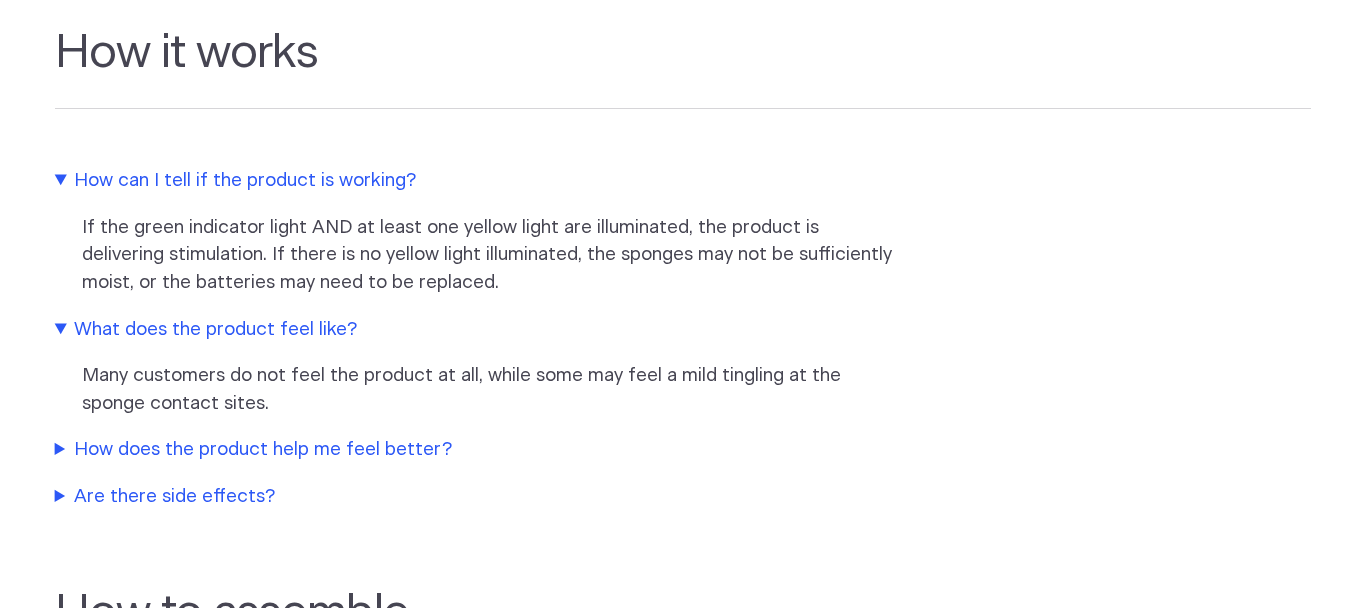 click on "How does the product help me feel better?" at bounding box center [475, 450] 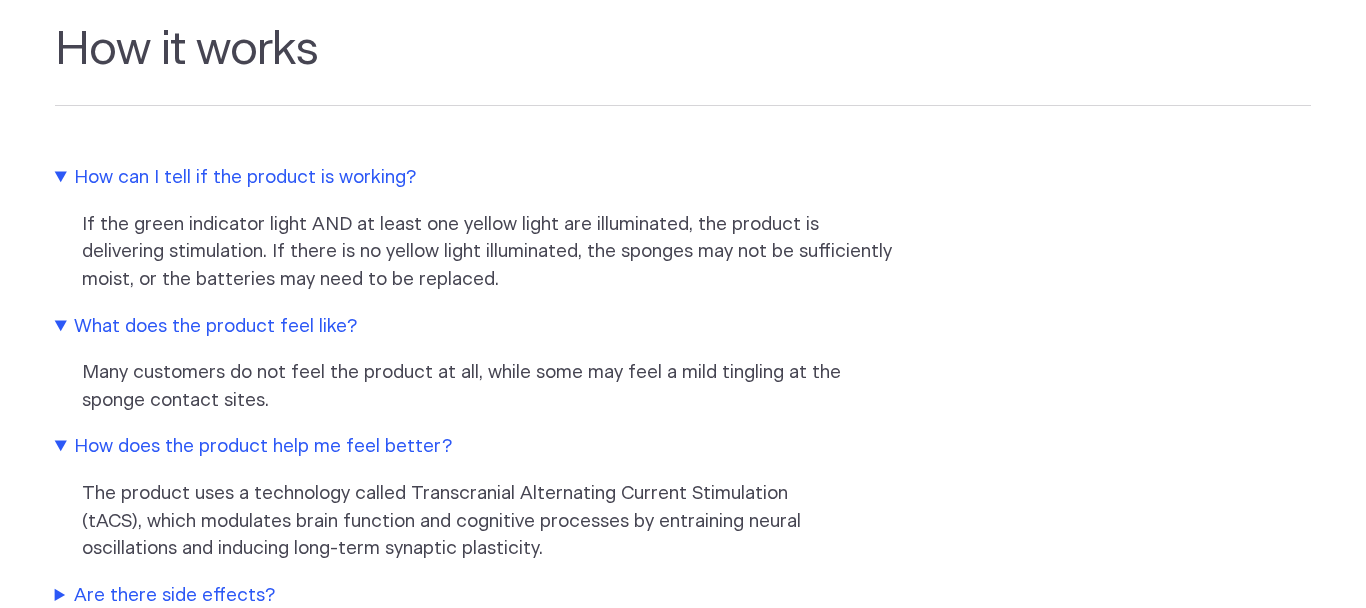 scroll, scrollTop: 1801, scrollLeft: 0, axis: vertical 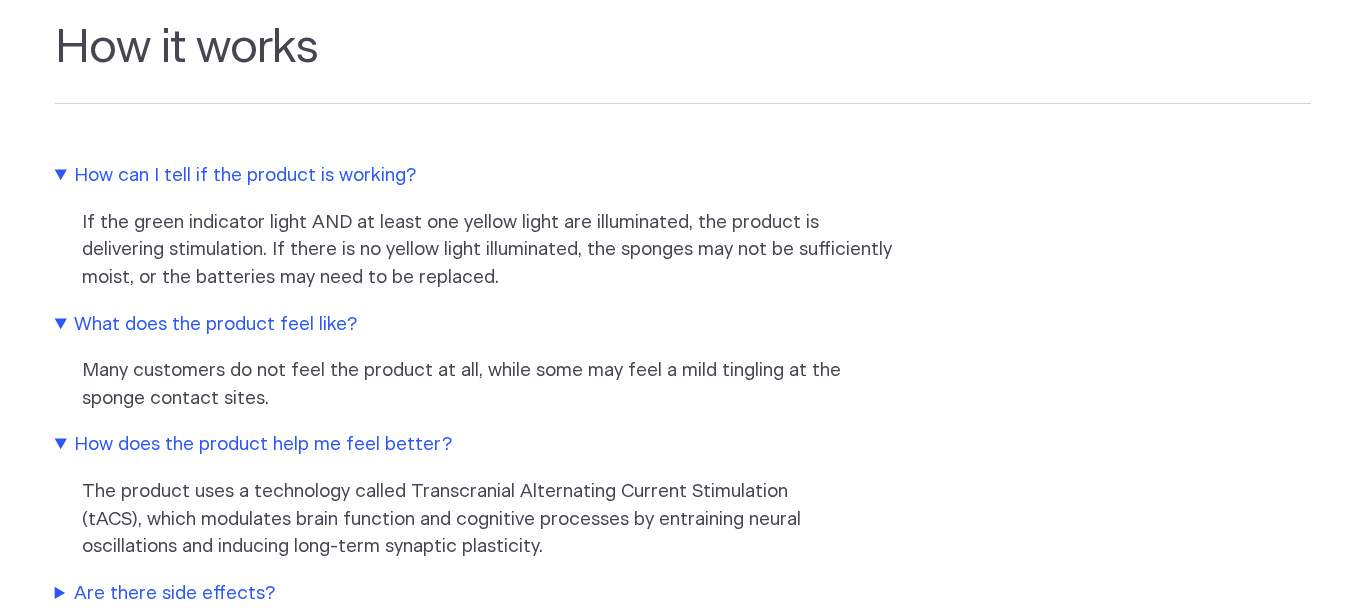 click on "The product uses a technology called Transcranial Alternating Current Stimulation (tACS), which modulates brain function and cognitive processes by entraining neural oscillations and inducing long-term synaptic plasticity." at bounding box center (490, 520) 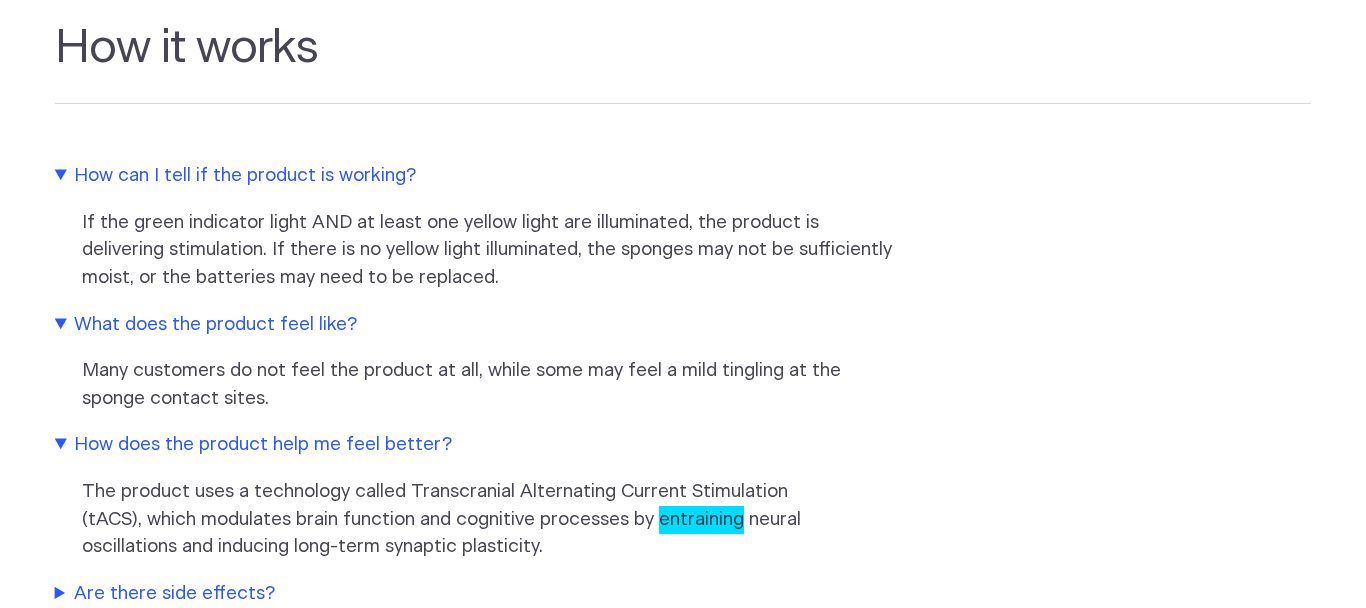 click on "Many customers do not feel the product at all, while some may feel a mild tingling at the sponge contact sites." at bounding box center [682, 385] 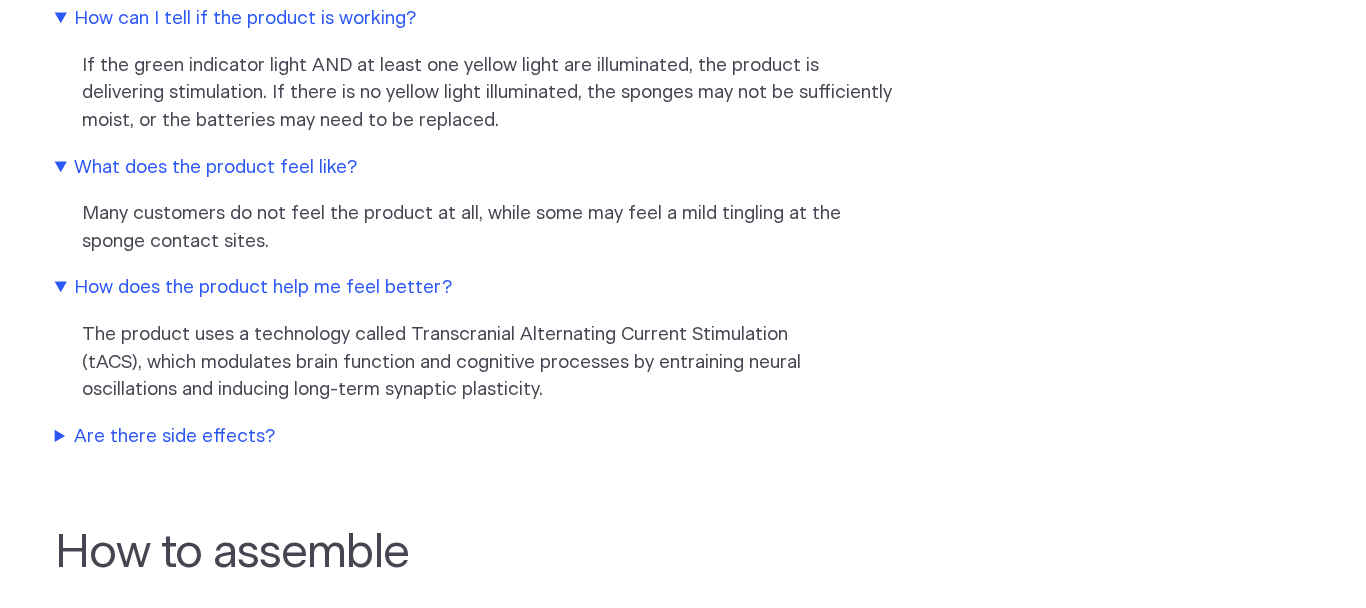 scroll, scrollTop: 1972, scrollLeft: 0, axis: vertical 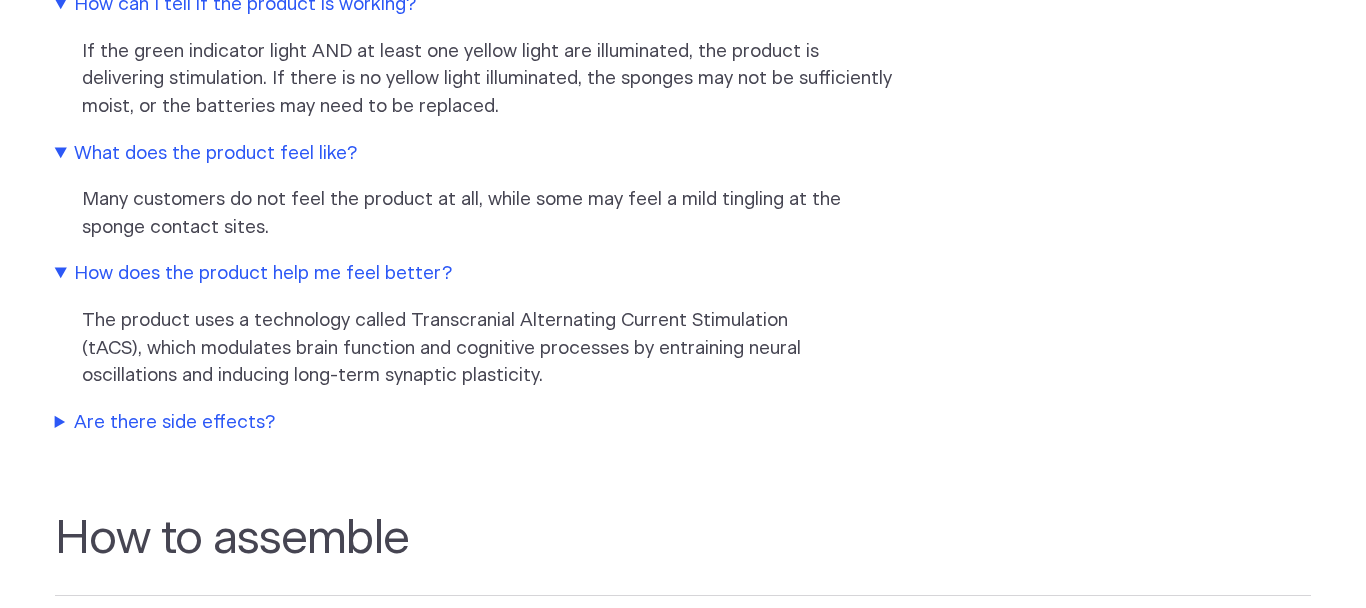 click on "Are there side effects?" at bounding box center [475, 423] 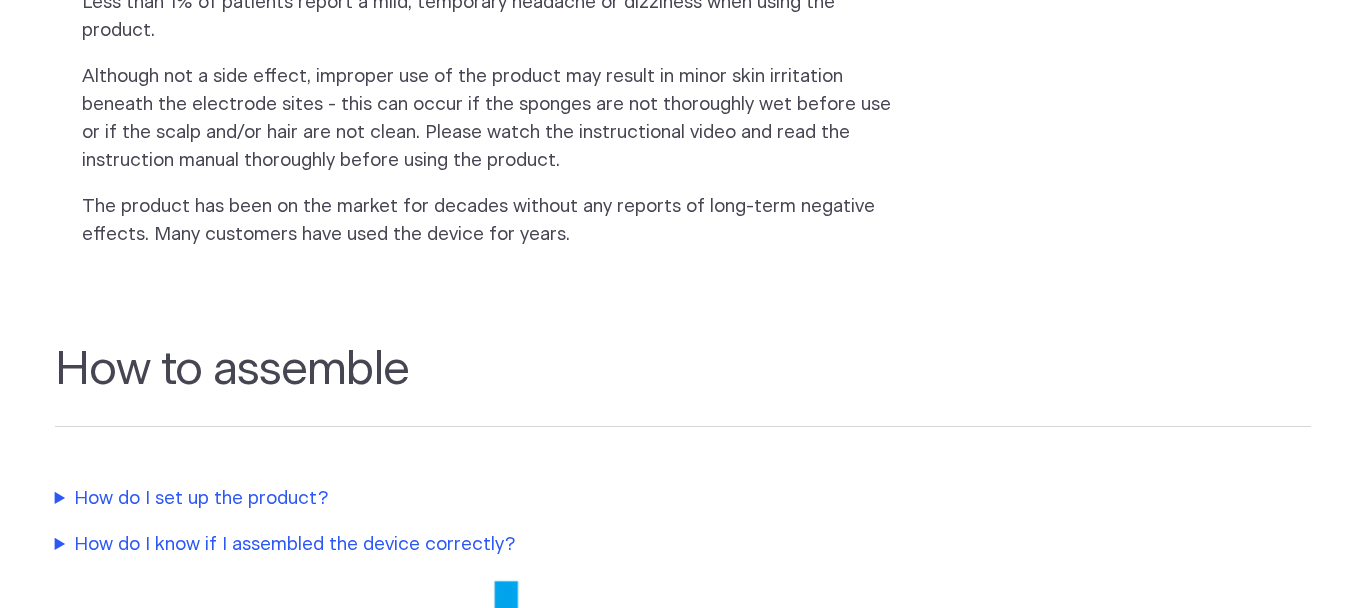 scroll, scrollTop: 2441, scrollLeft: 0, axis: vertical 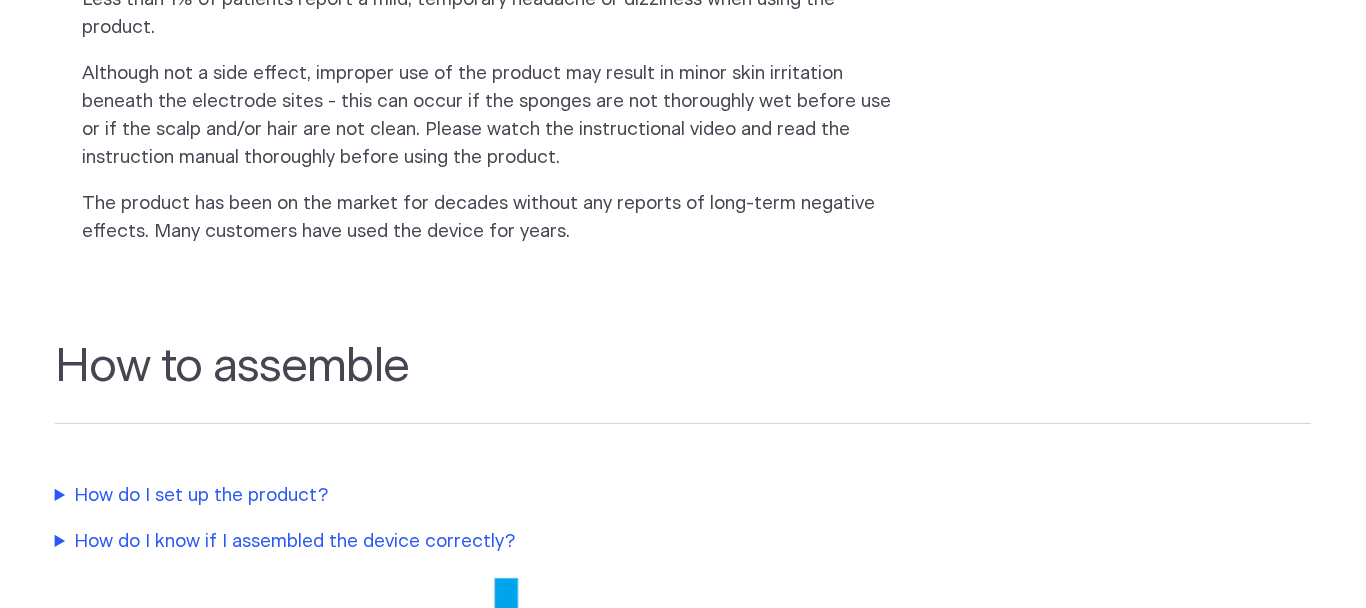click on "How do I set up the product?" at bounding box center (475, 496) 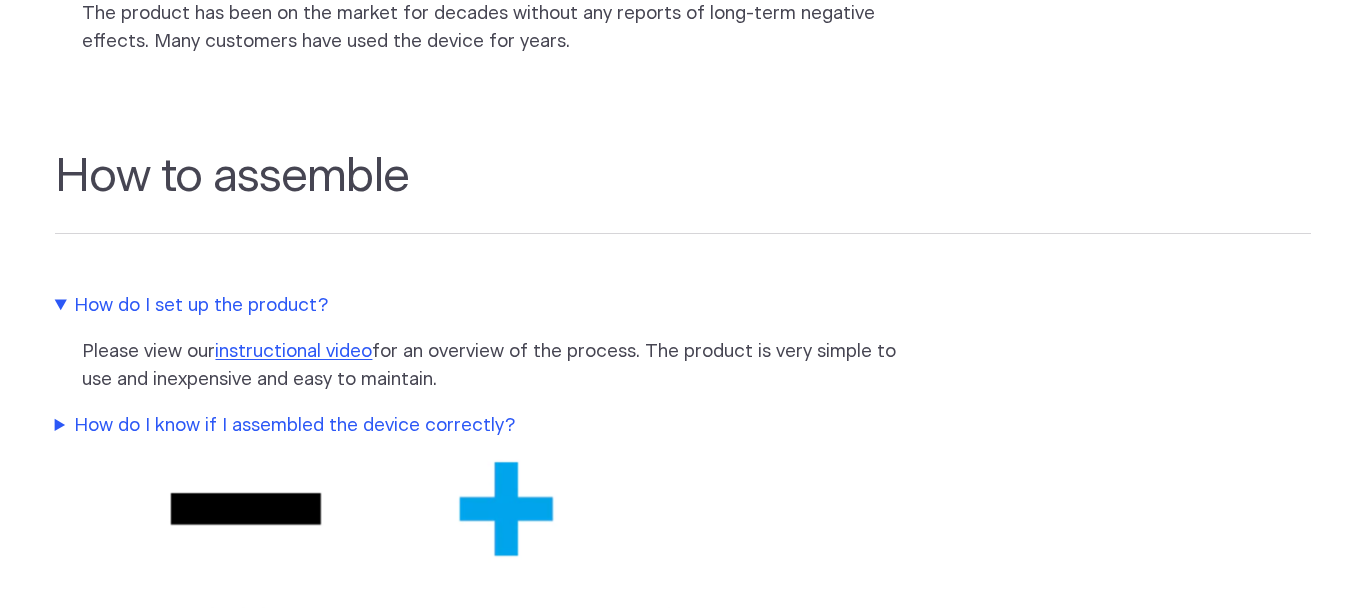 scroll, scrollTop: 2629, scrollLeft: 0, axis: vertical 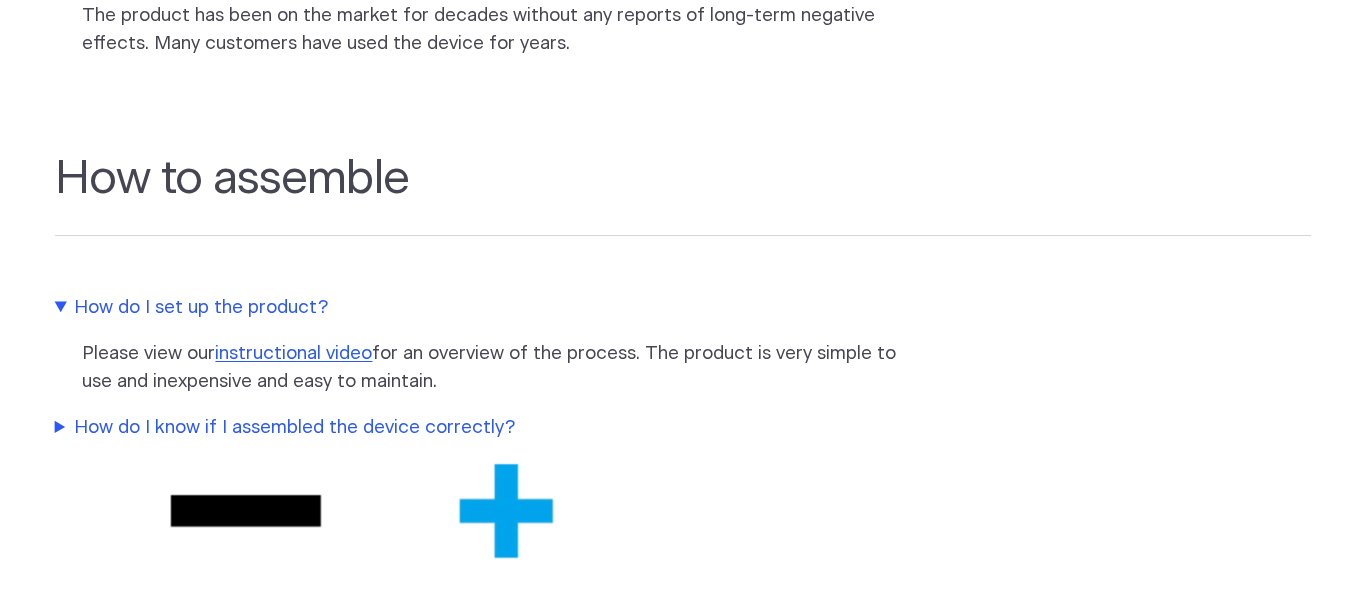 click on "How do I know if I assembled the device correctly?" at bounding box center [475, 428] 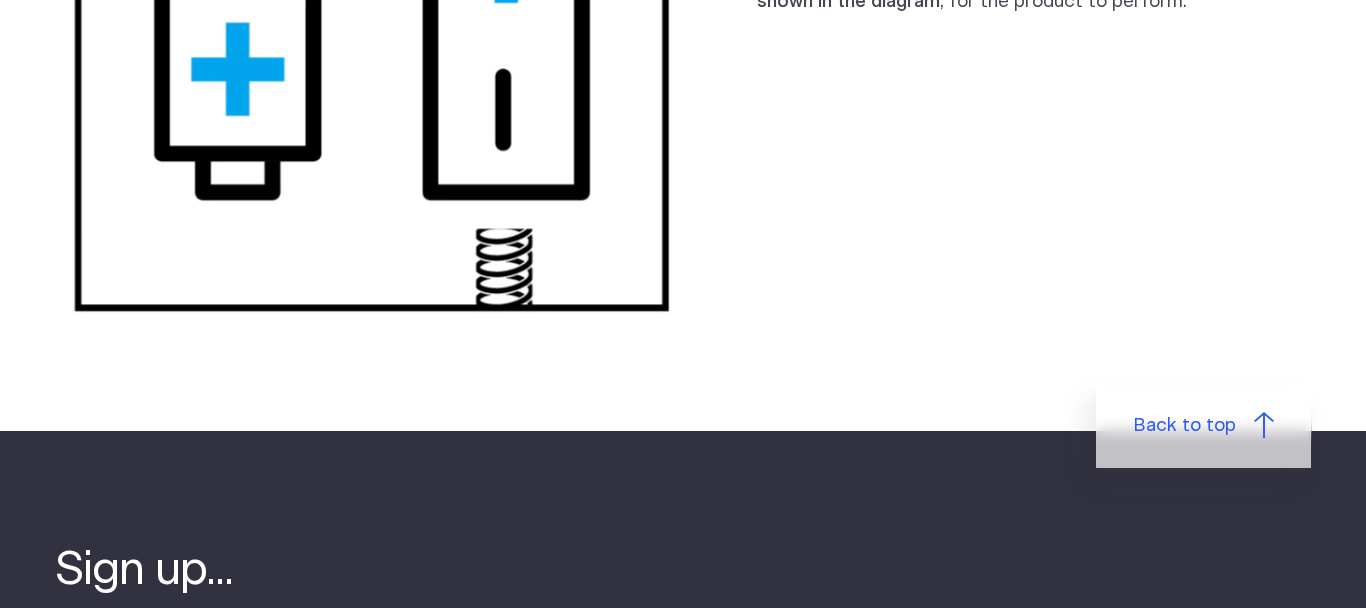 scroll, scrollTop: 2758, scrollLeft: 0, axis: vertical 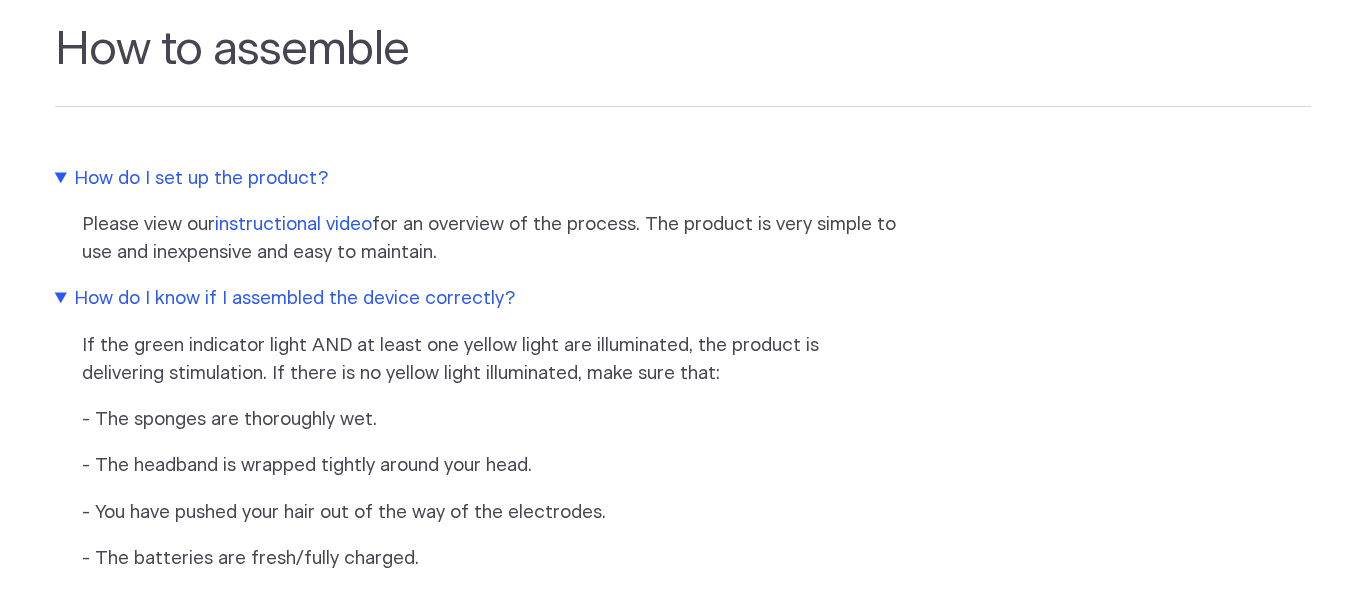 click on "instructional video" at bounding box center [293, 224] 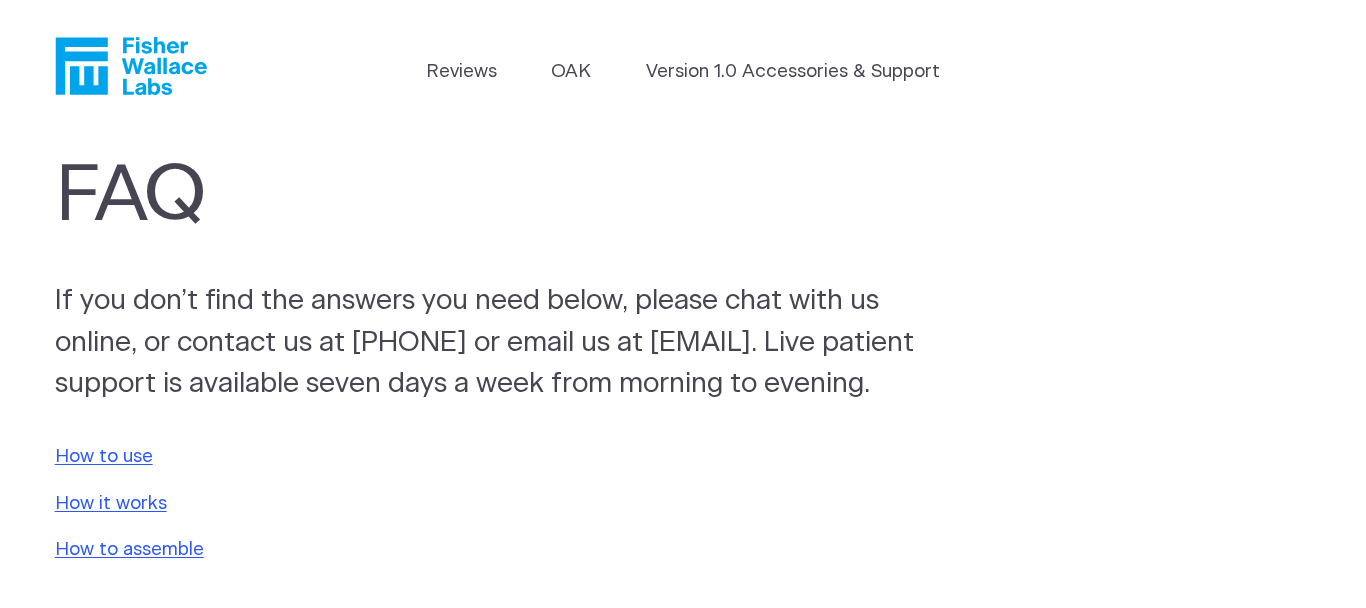 scroll, scrollTop: 0, scrollLeft: 0, axis: both 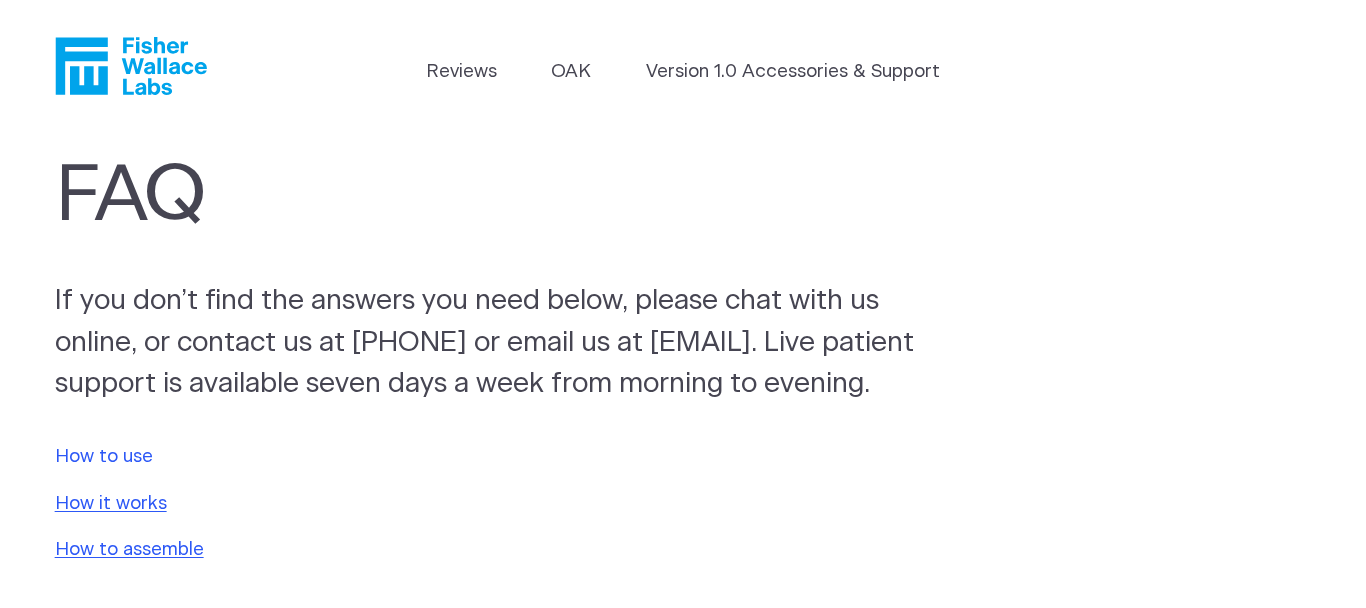 click on "How to use" at bounding box center (104, 456) 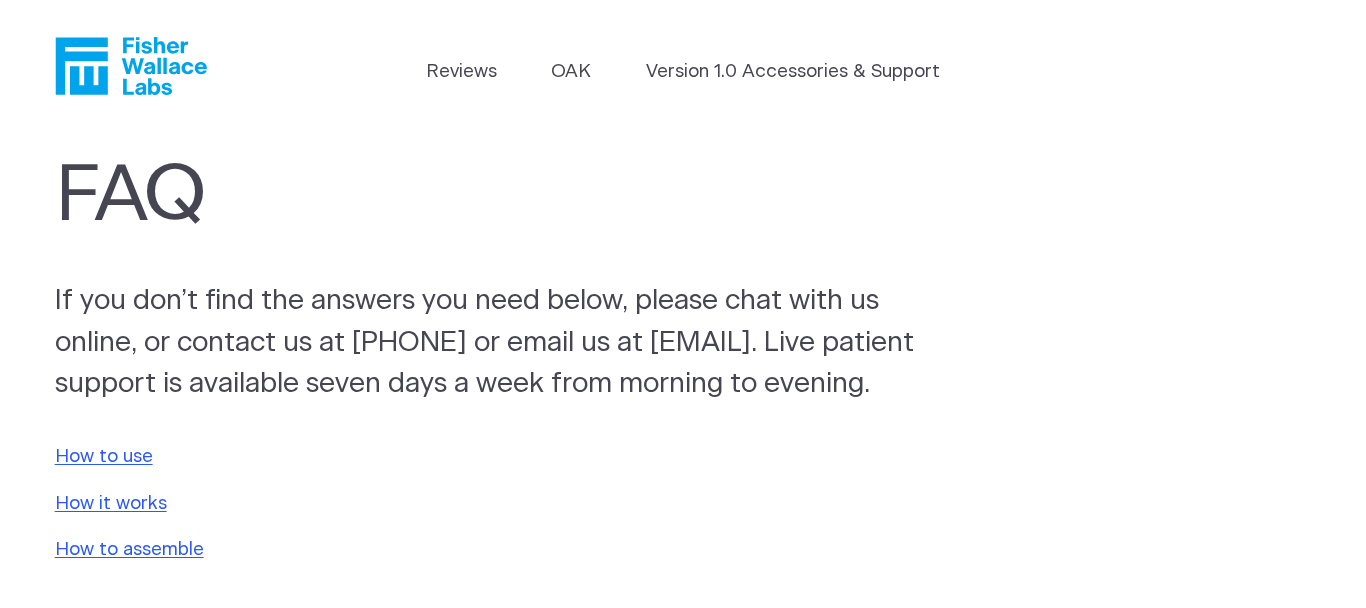 scroll, scrollTop: 0, scrollLeft: 0, axis: both 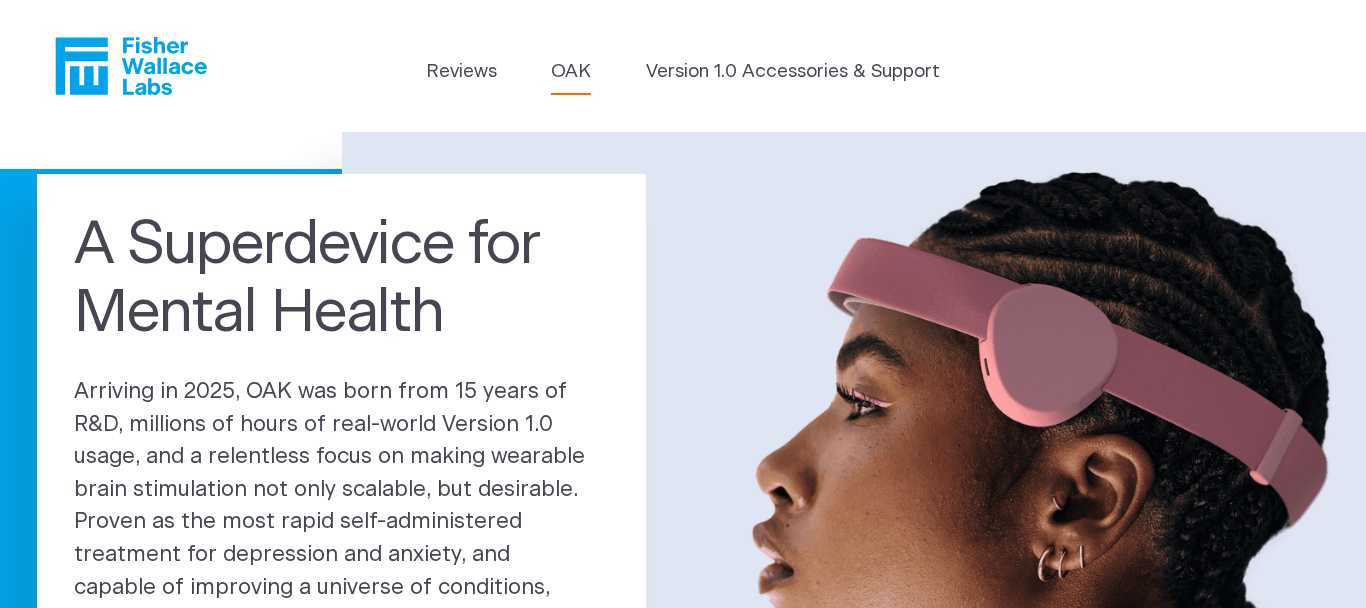 click on "OAK" at bounding box center [571, 72] 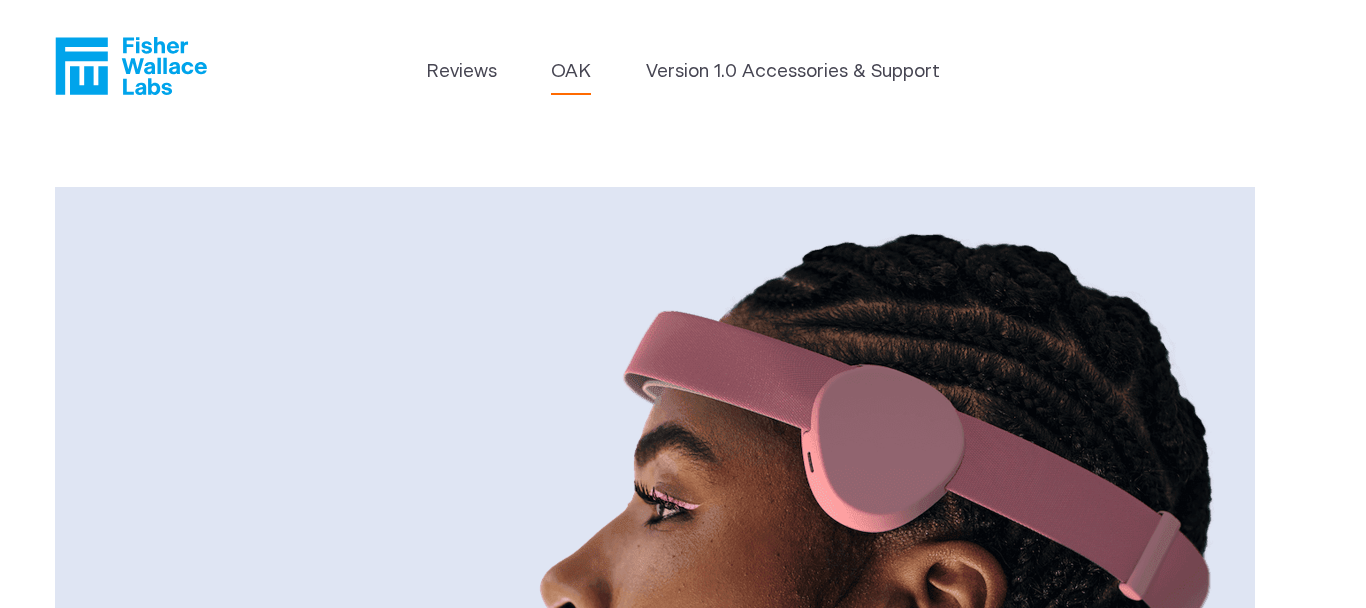 scroll, scrollTop: 464, scrollLeft: 0, axis: vertical 